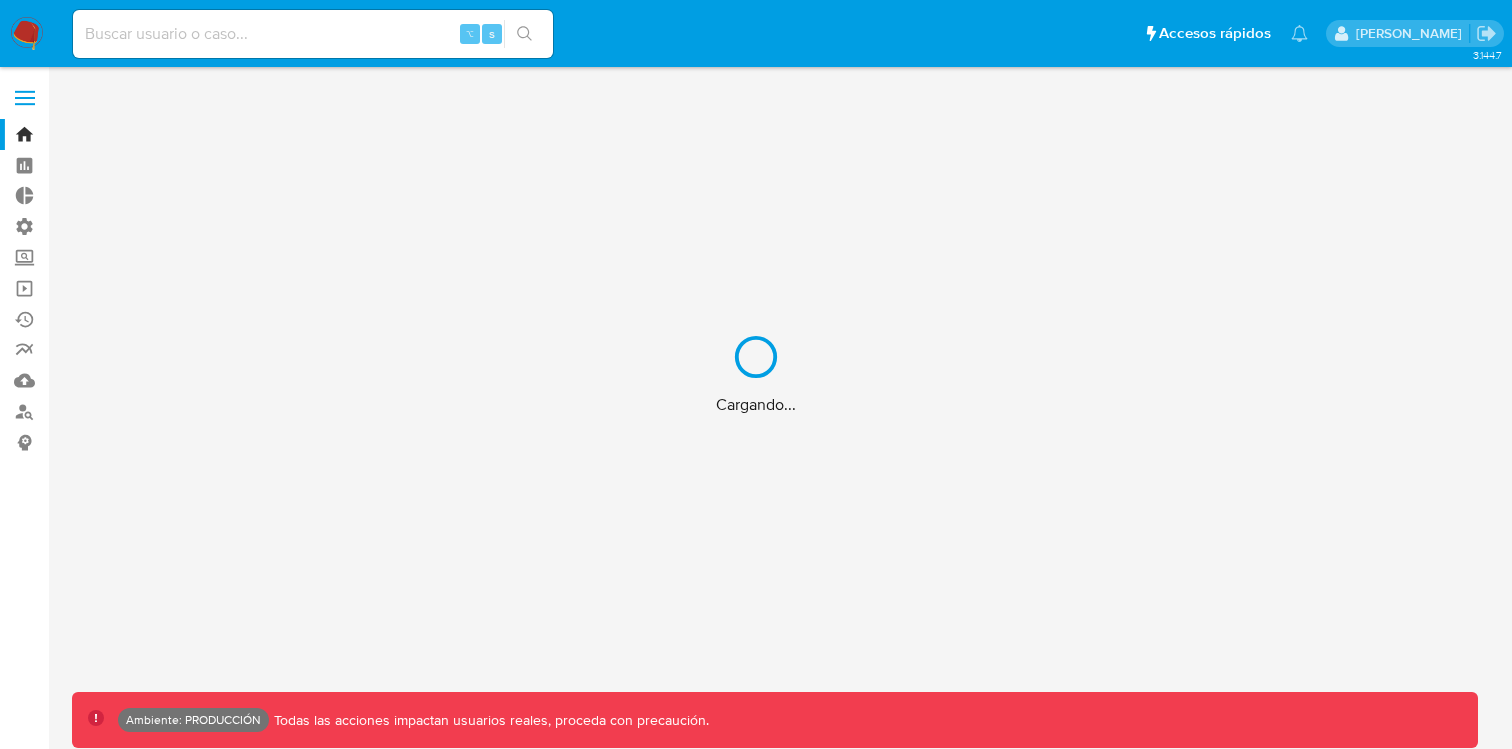 scroll, scrollTop: 0, scrollLeft: 0, axis: both 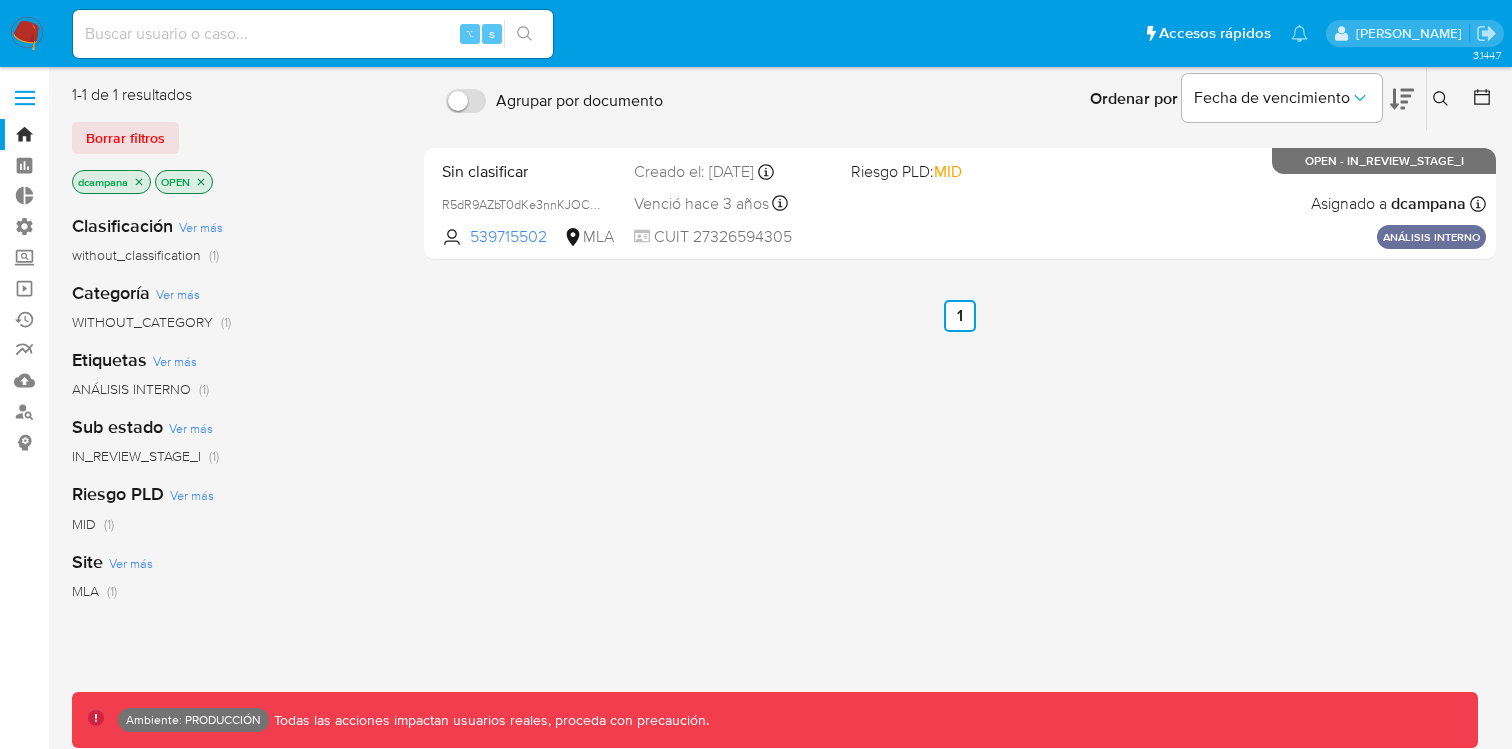 click at bounding box center [25, 98] 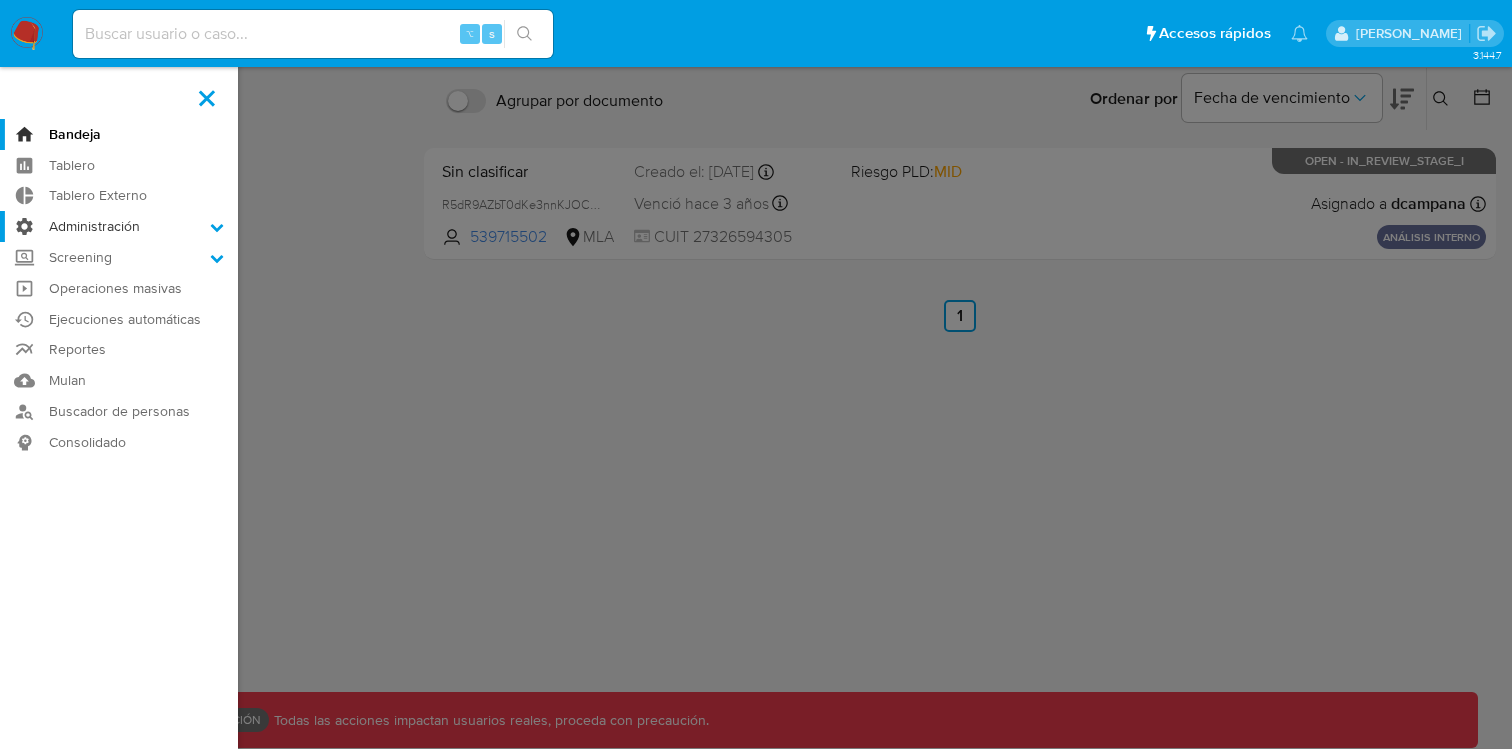 click on "Administración" at bounding box center (119, 226) 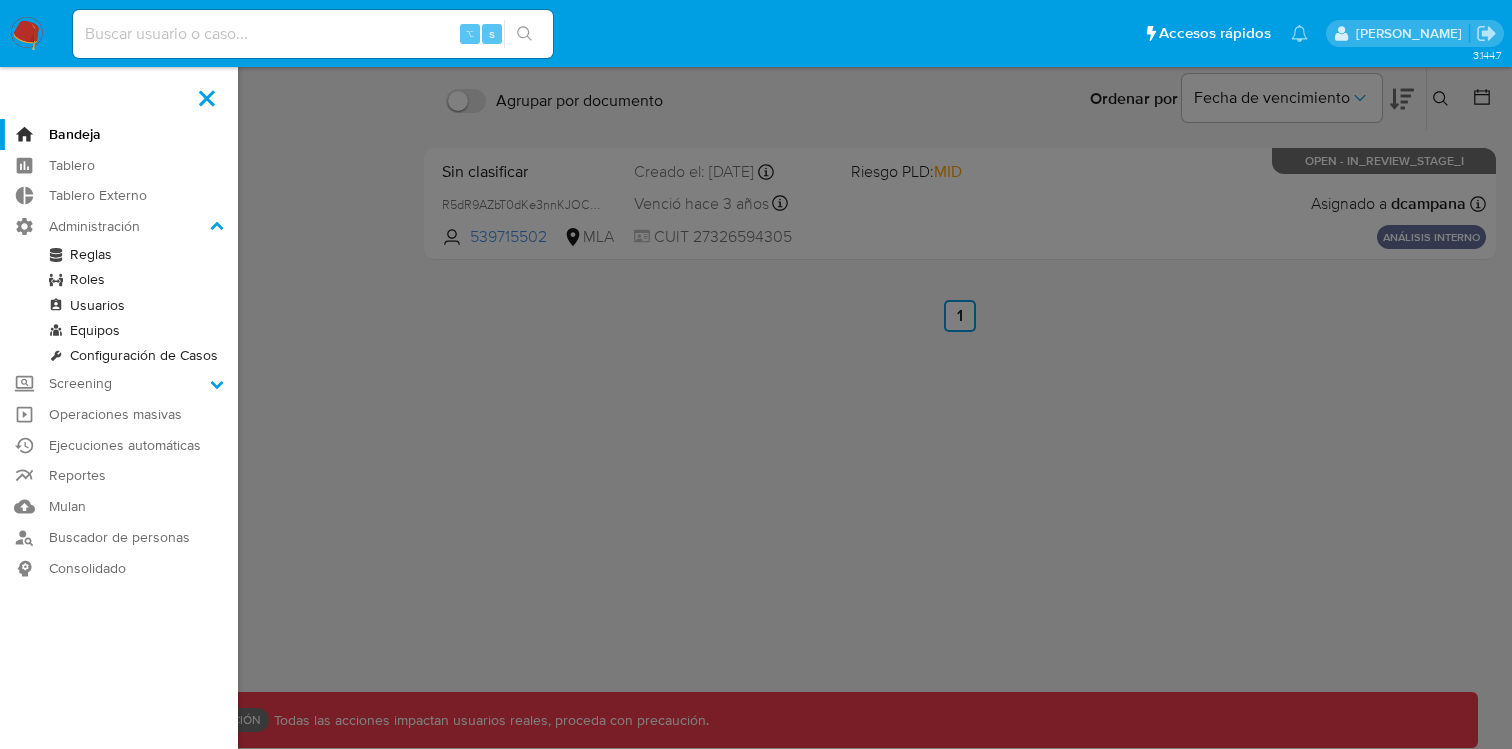 click on "Reglas" at bounding box center (119, 254) 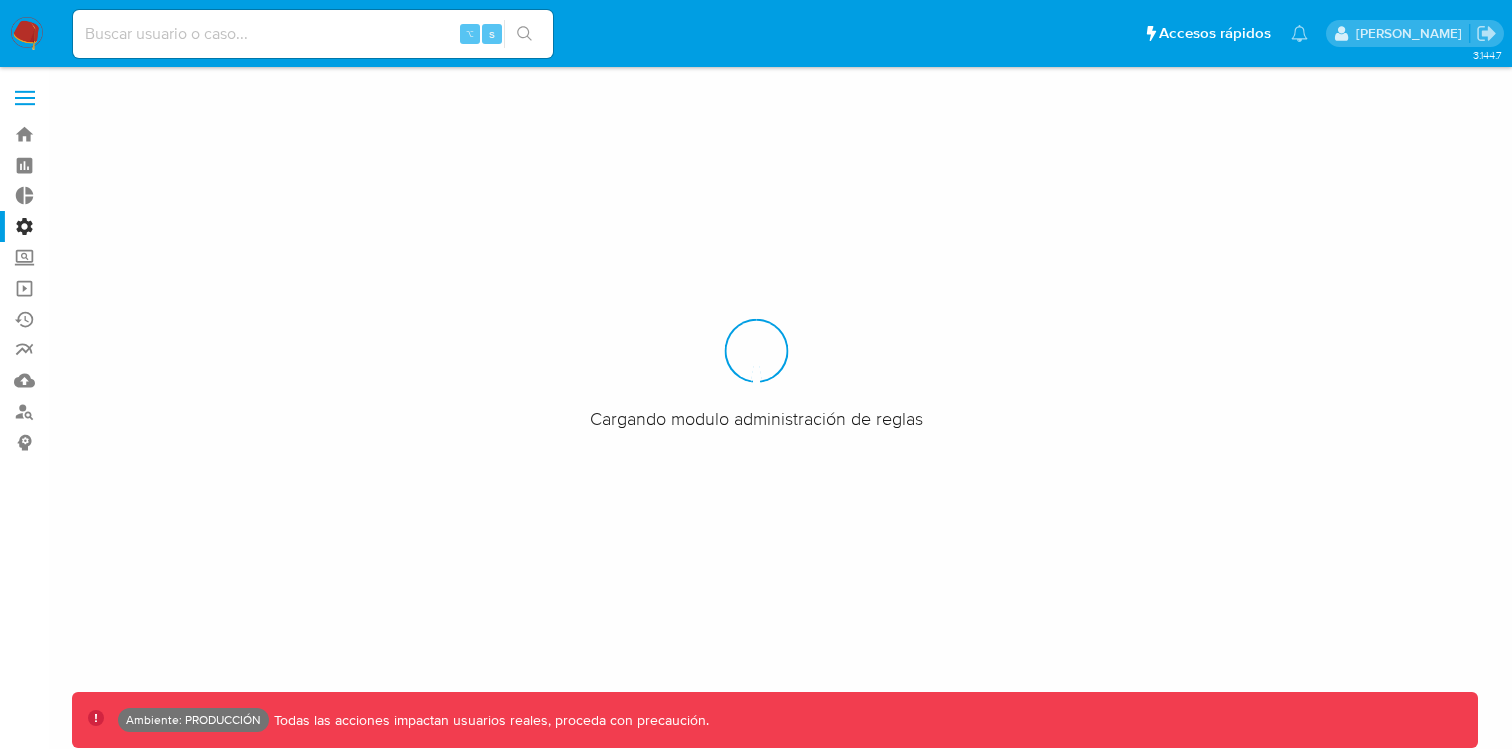scroll, scrollTop: 0, scrollLeft: 0, axis: both 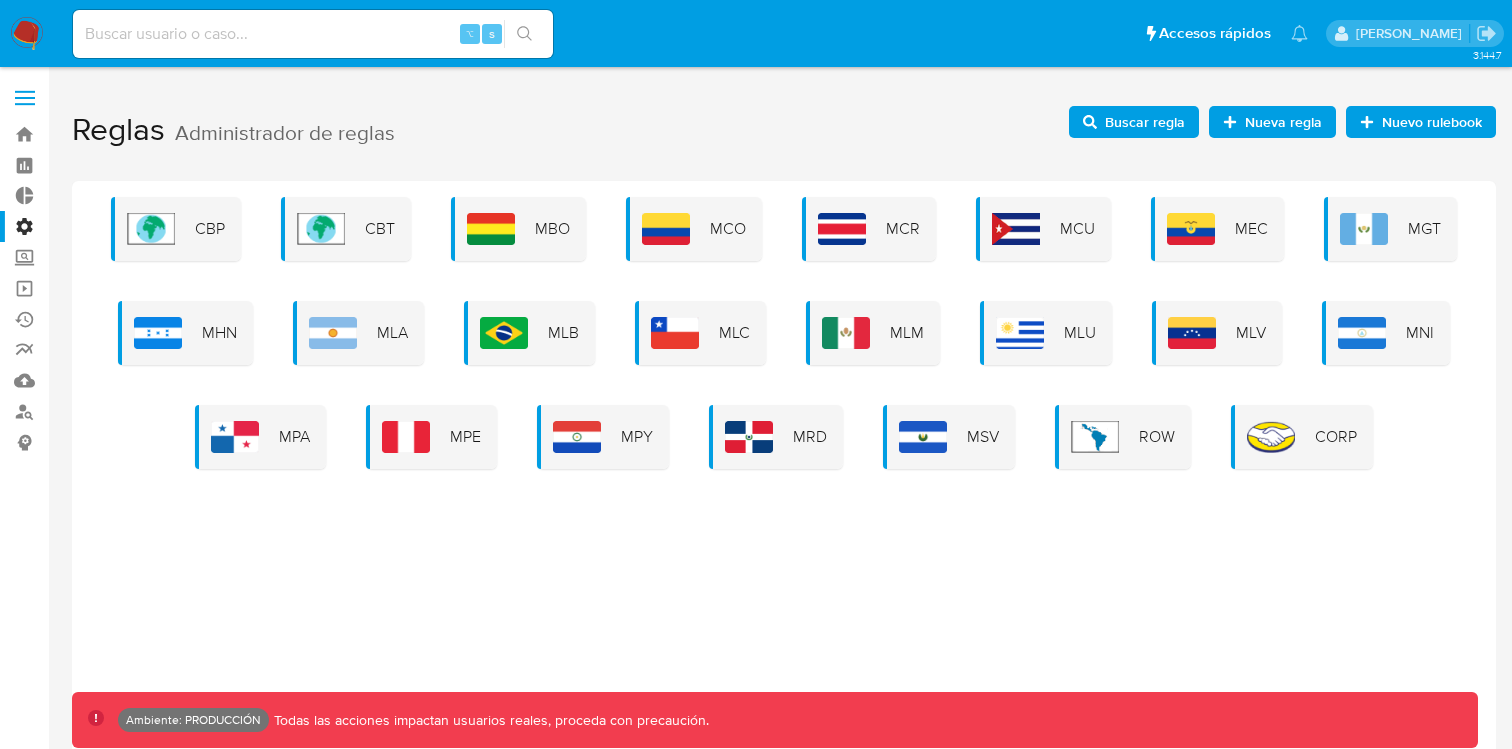 click on "Buscar regla" at bounding box center (1145, 122) 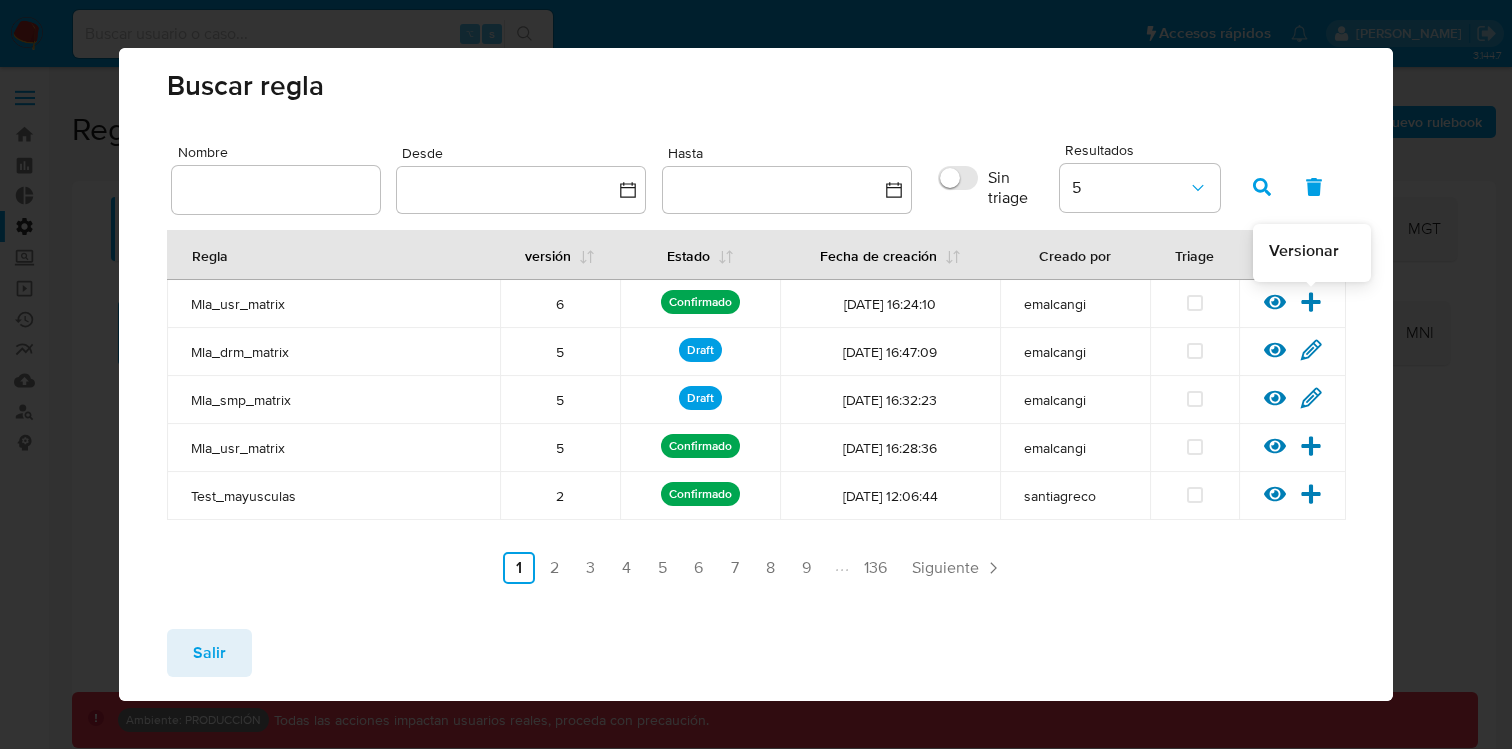 click 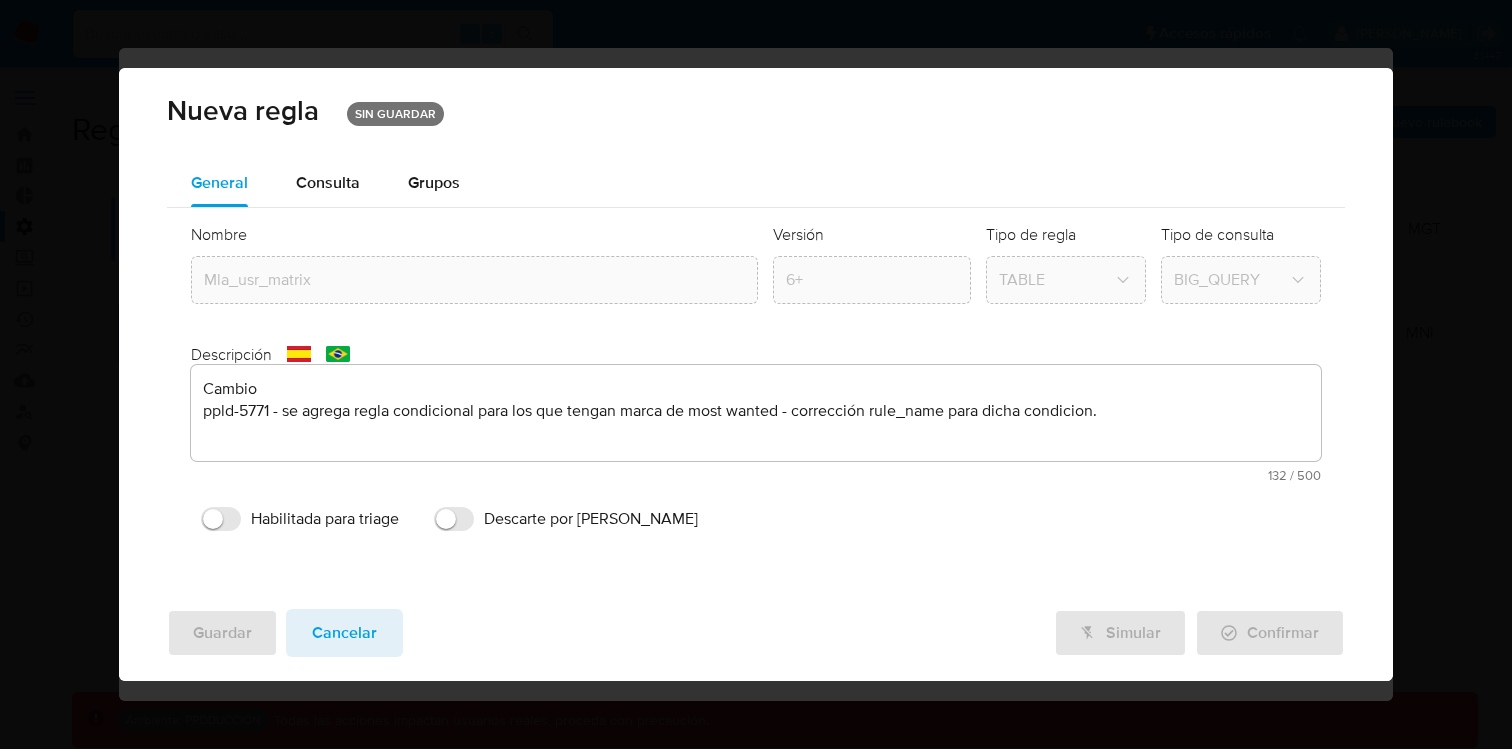 click on "Cambio
ppld-5771 - se agrega regla condicional para los que tengan marca de most wanted - corrección rule_name para dicha condicion." at bounding box center [756, 413] 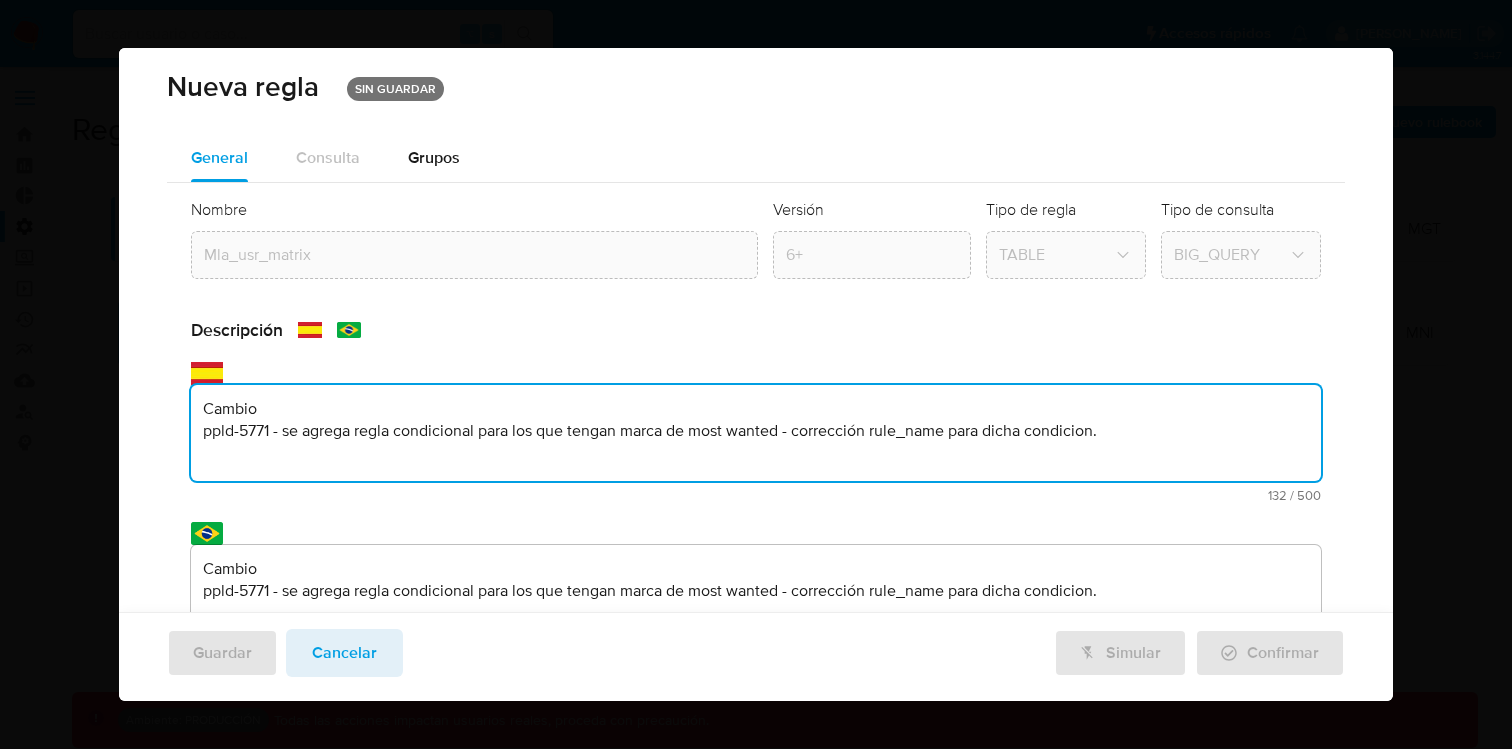 scroll, scrollTop: 0, scrollLeft: 0, axis: both 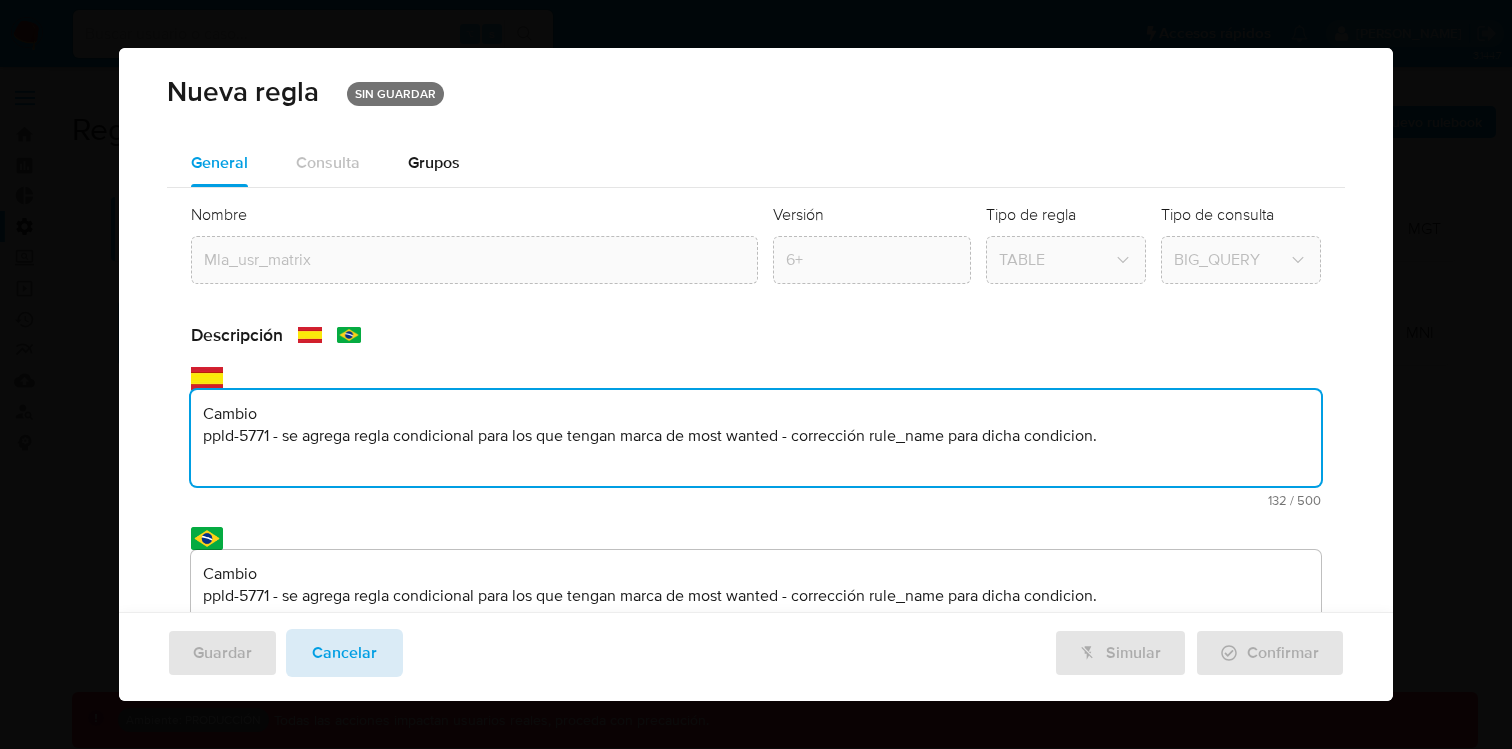 click on "Cancelar" at bounding box center (344, 653) 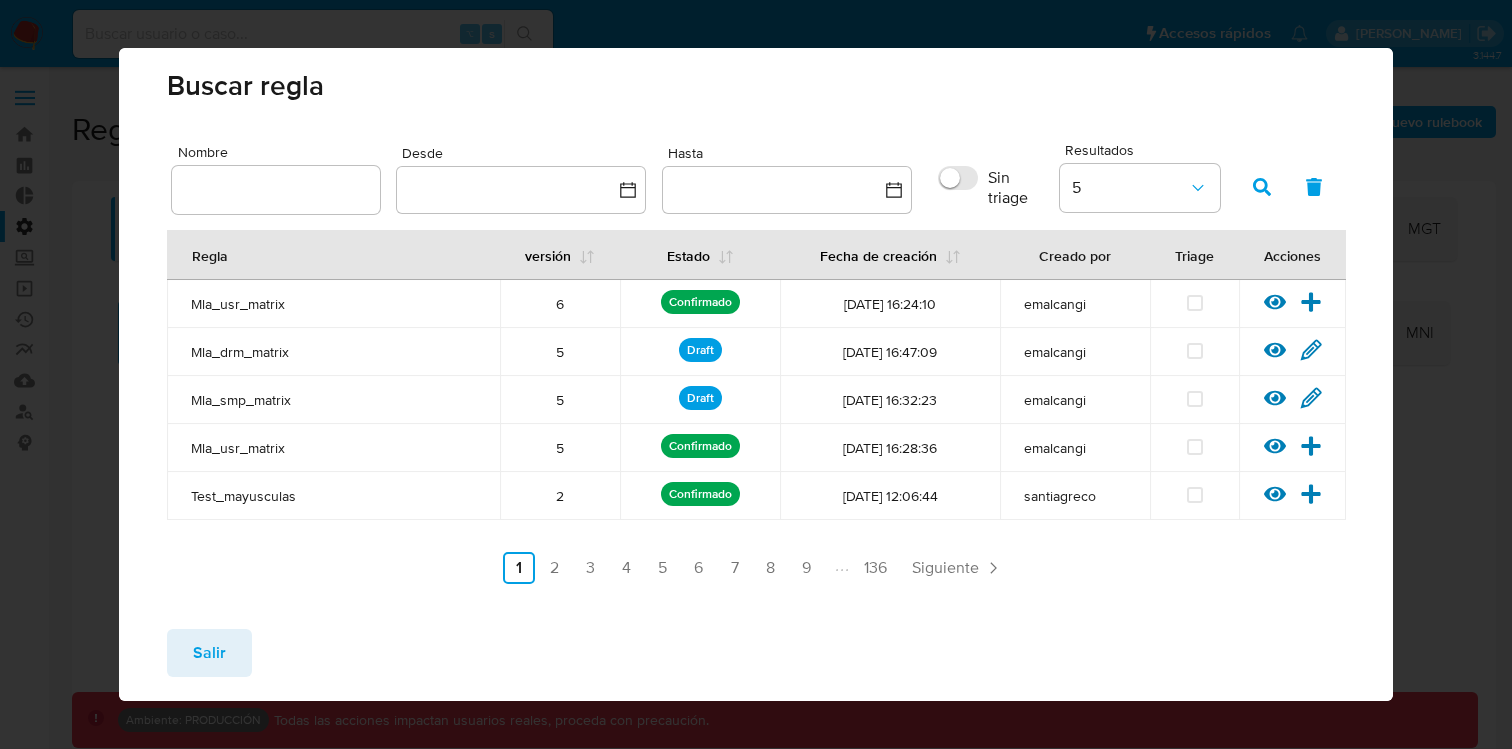 click on "Salir" at bounding box center (209, 653) 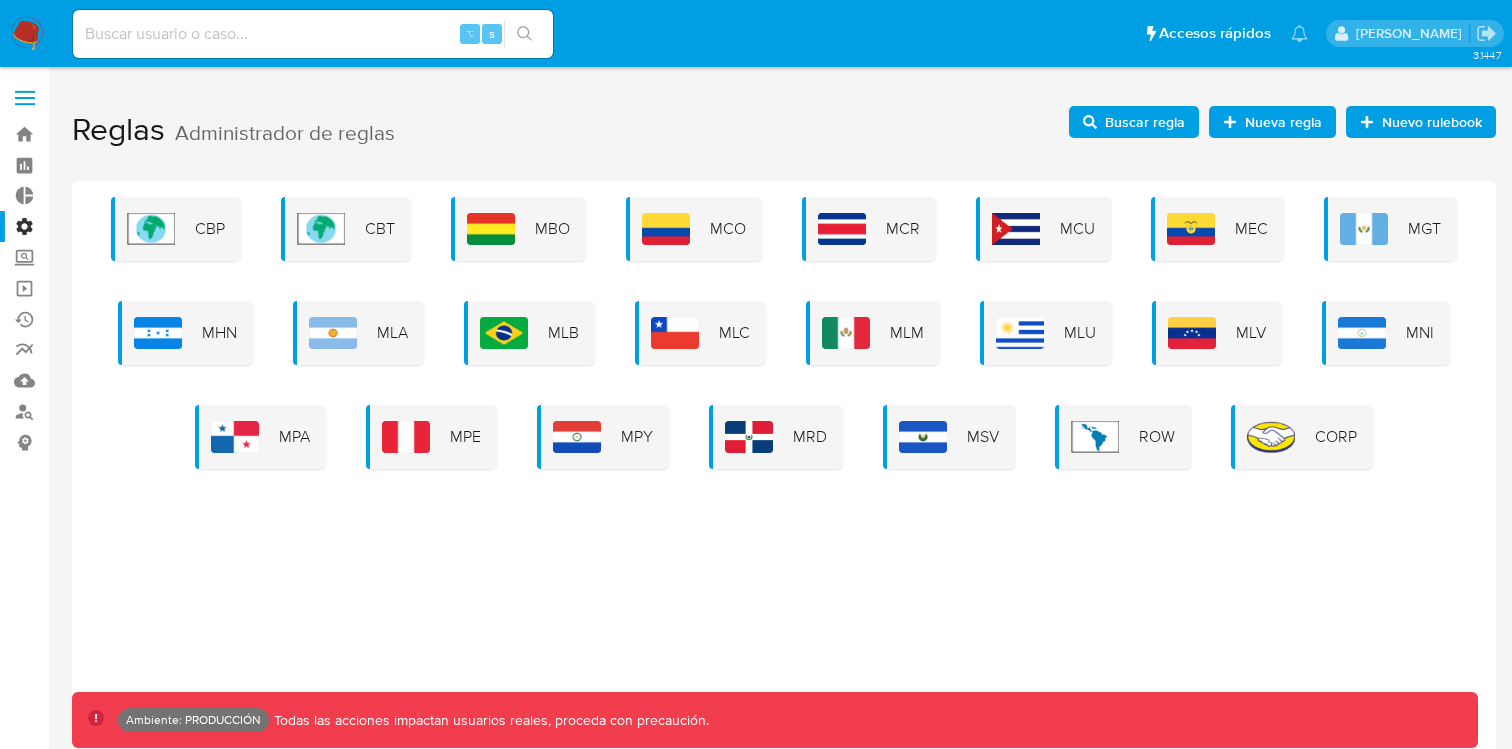click on "Nueva regla" at bounding box center [1272, 122] 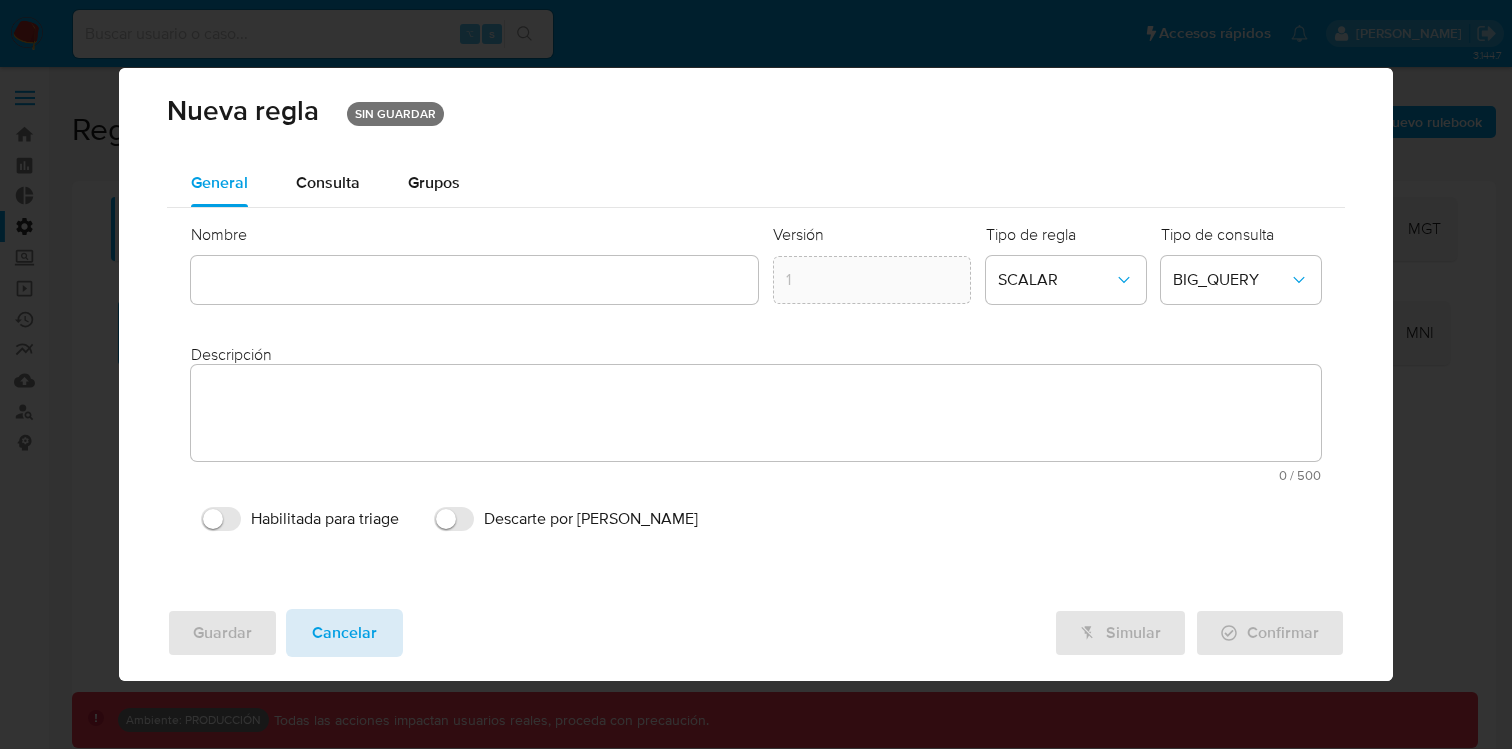 click on "Cancelar" at bounding box center [344, 633] 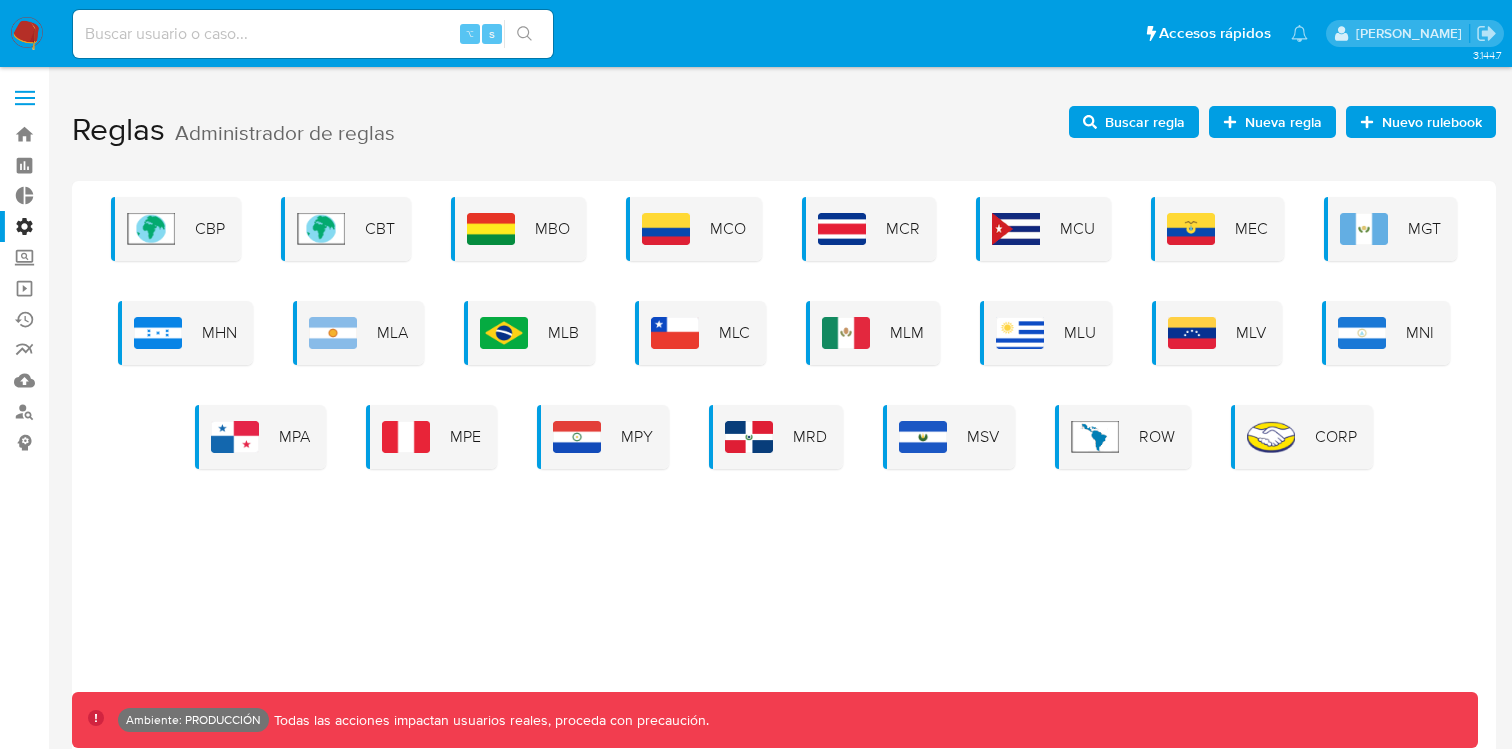 click on "Buscar regla" at bounding box center (1145, 122) 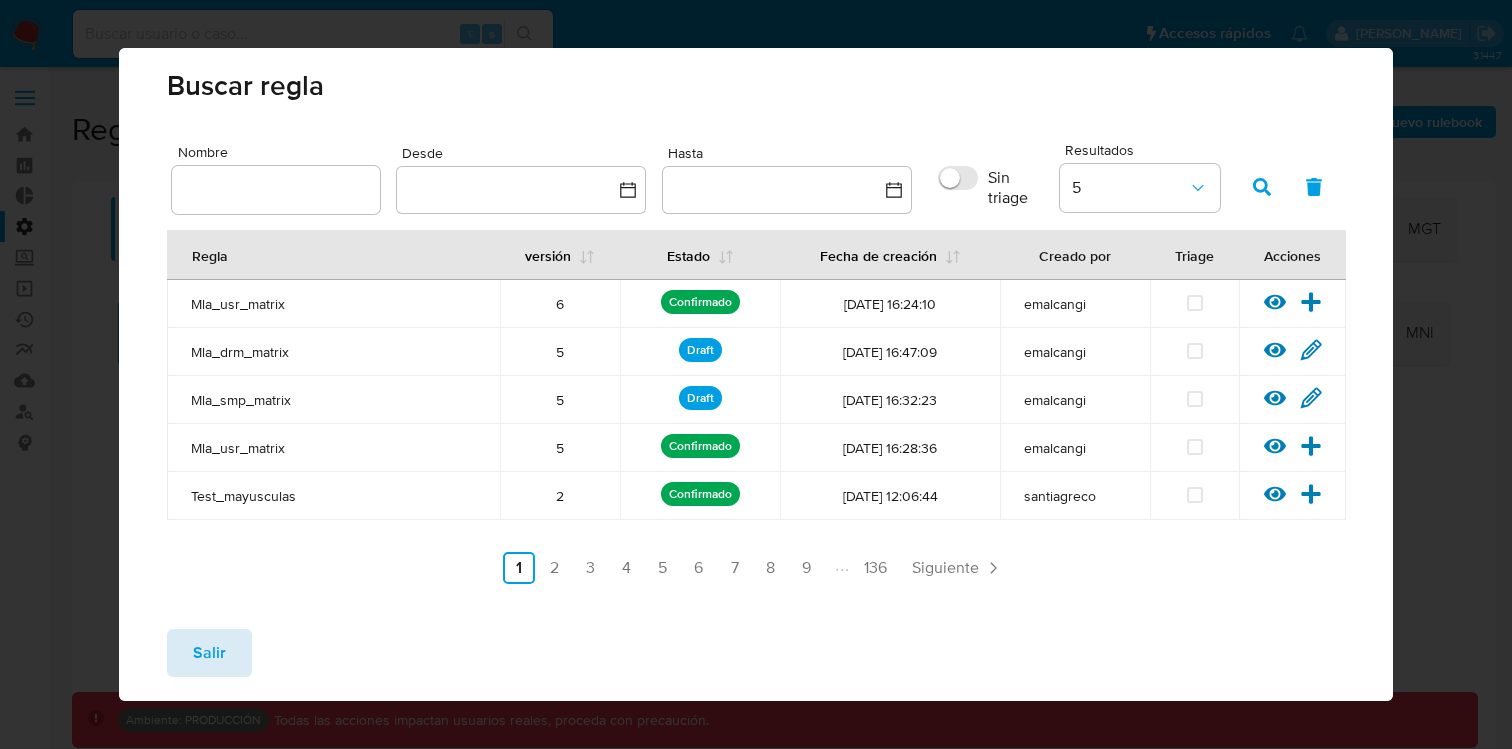 click on "Salir" at bounding box center (209, 653) 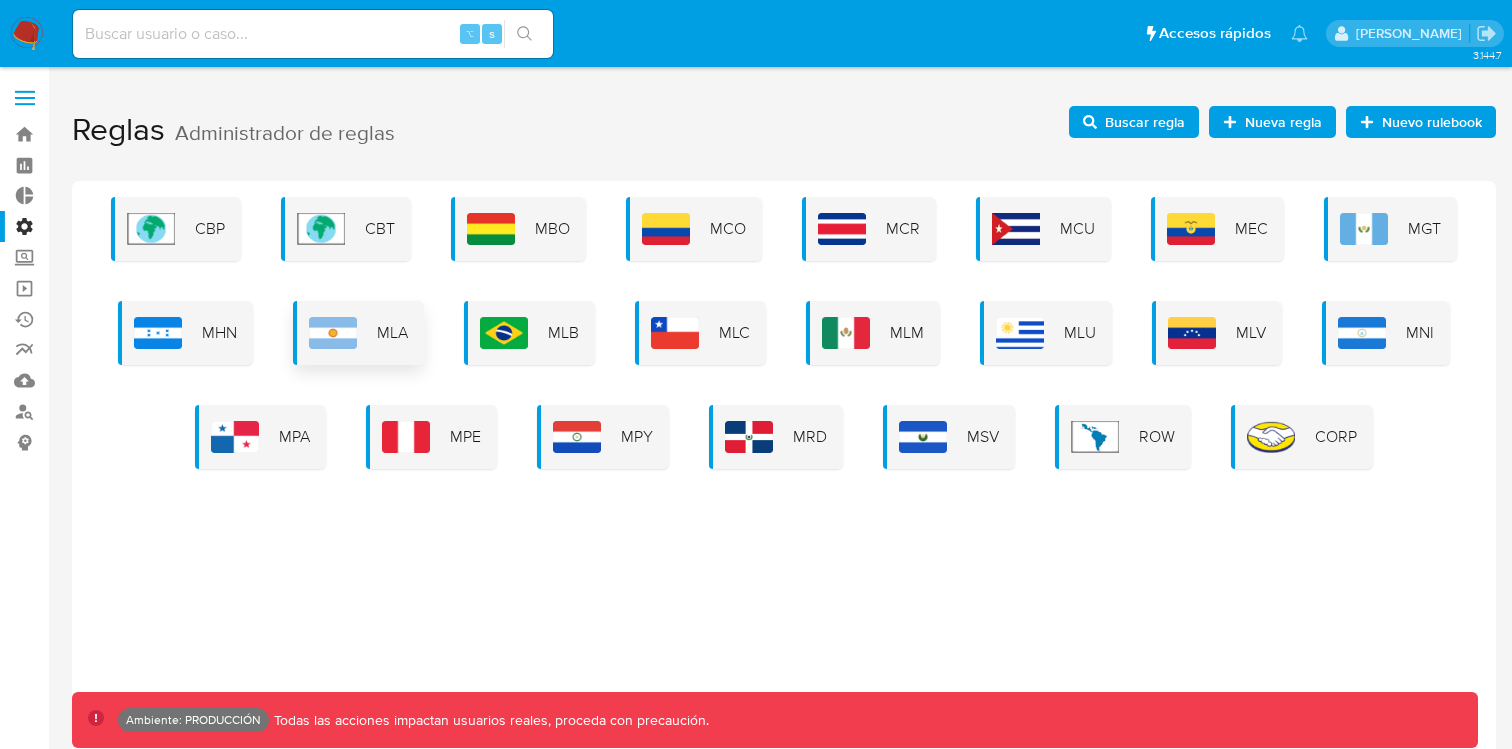 click on "MLA" at bounding box center (358, 333) 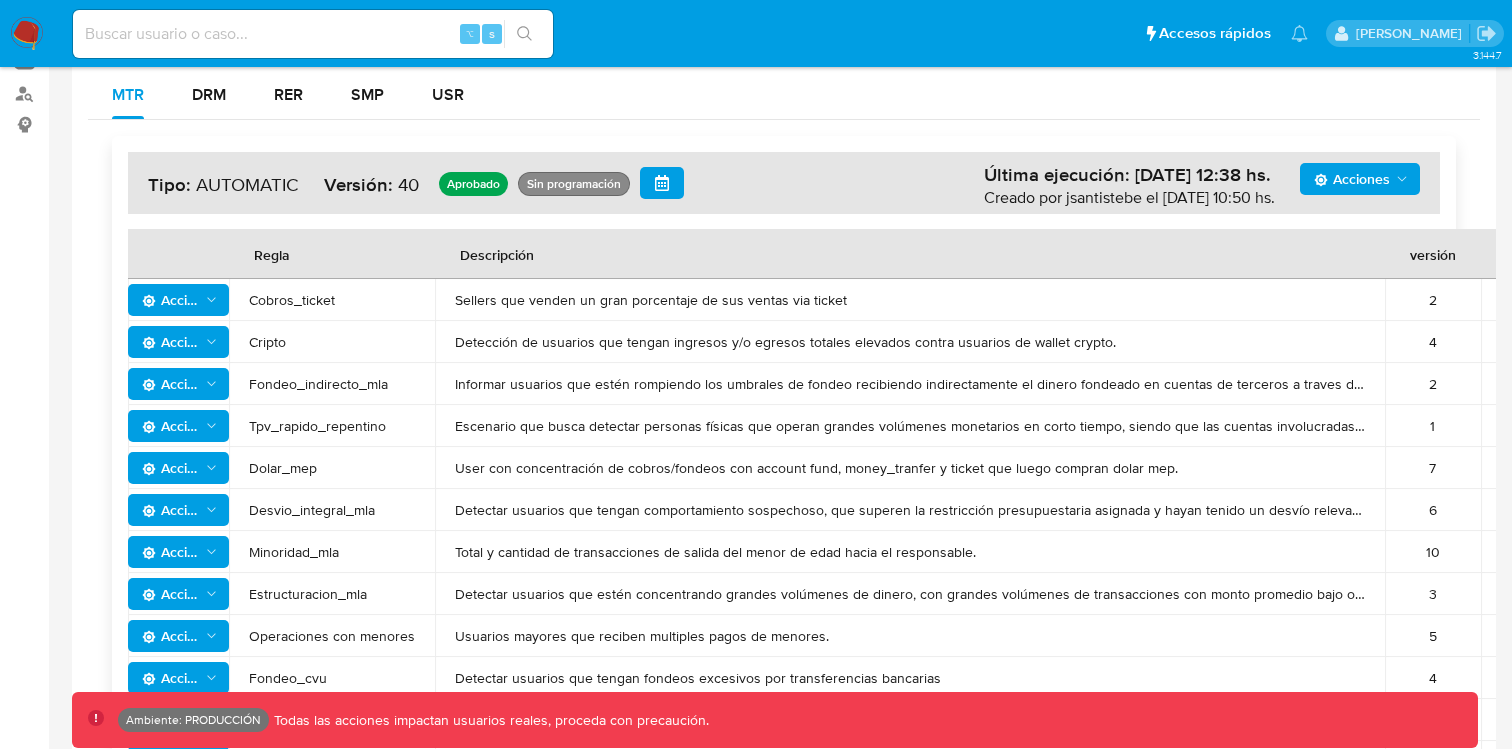 scroll, scrollTop: 325, scrollLeft: 0, axis: vertical 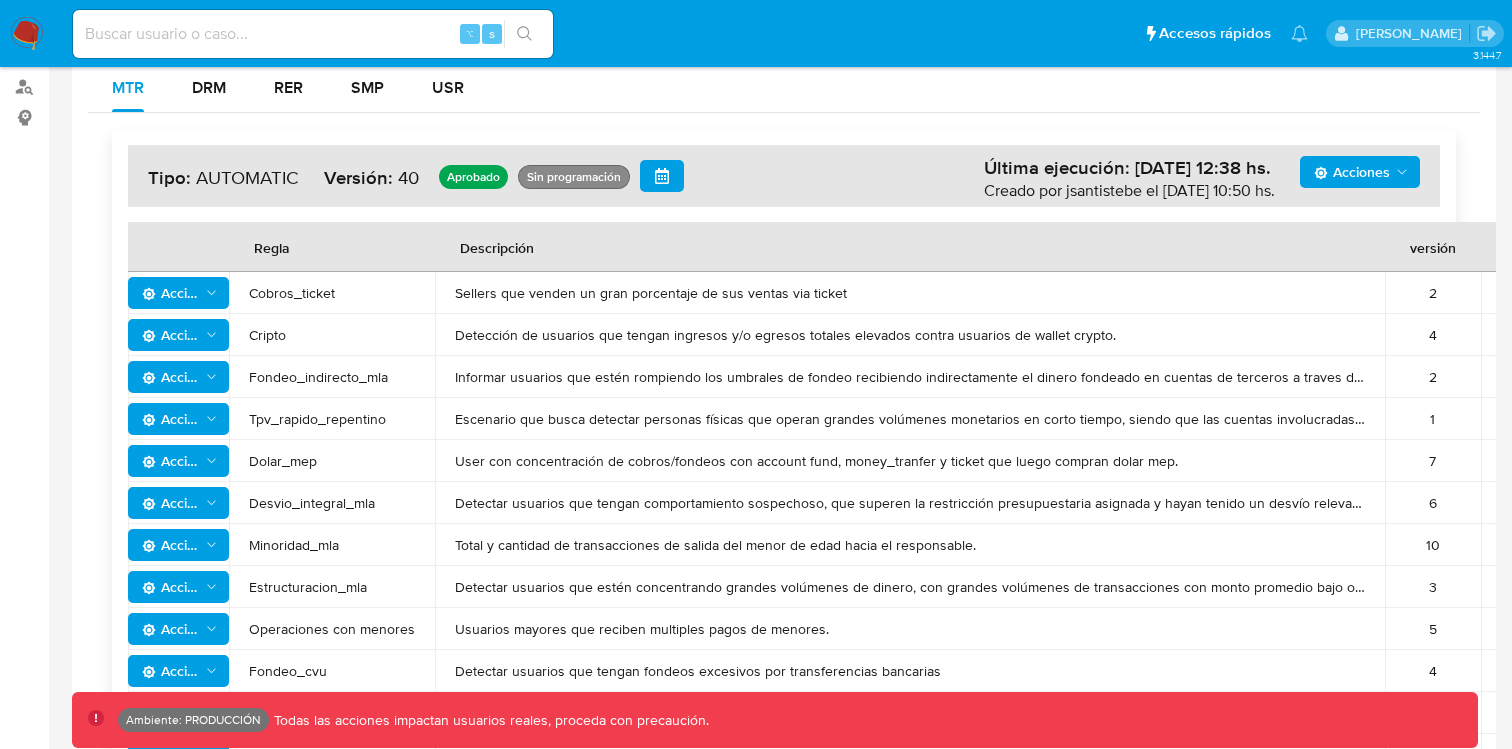 drag, startPoint x: 449, startPoint y: 289, endPoint x: 875, endPoint y: 290, distance: 426.00116 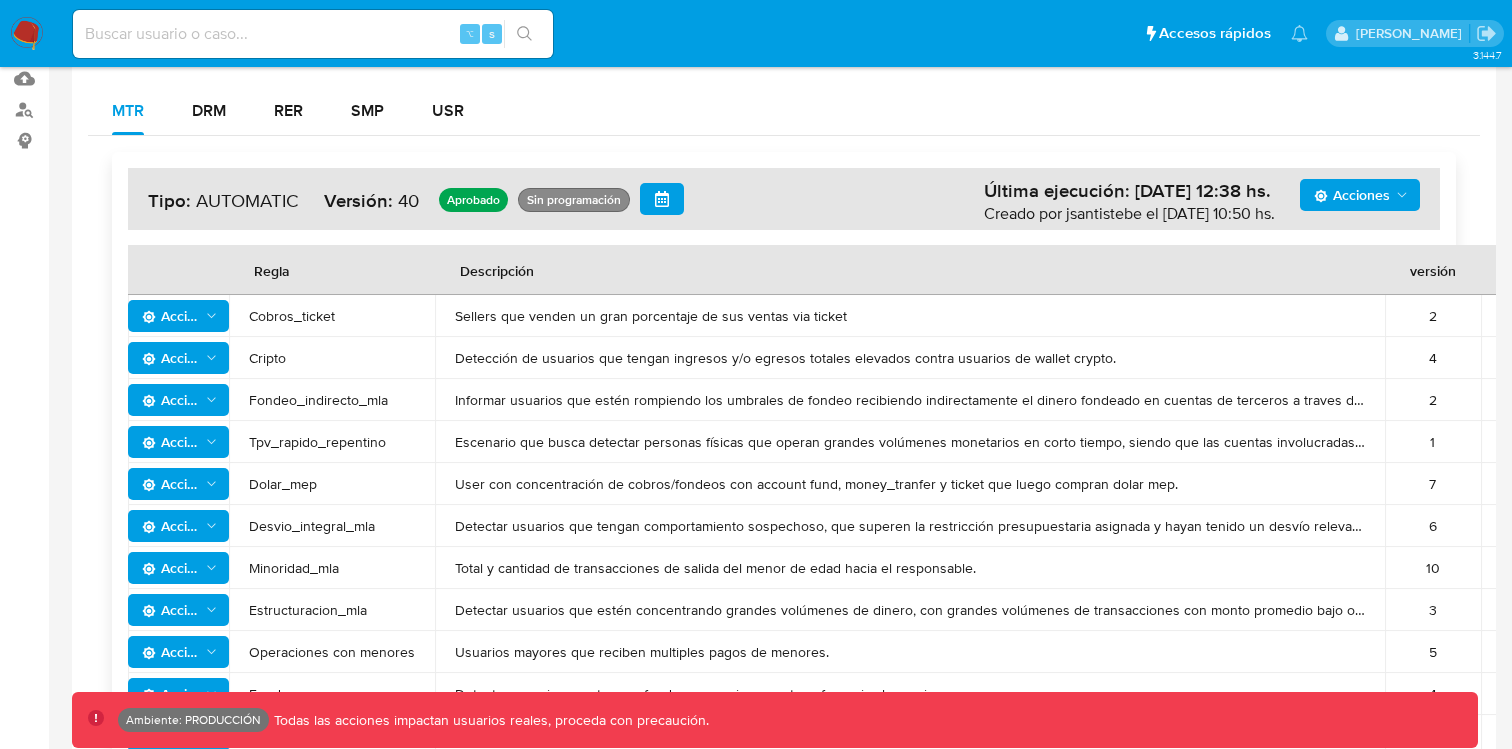 scroll, scrollTop: 315, scrollLeft: 0, axis: vertical 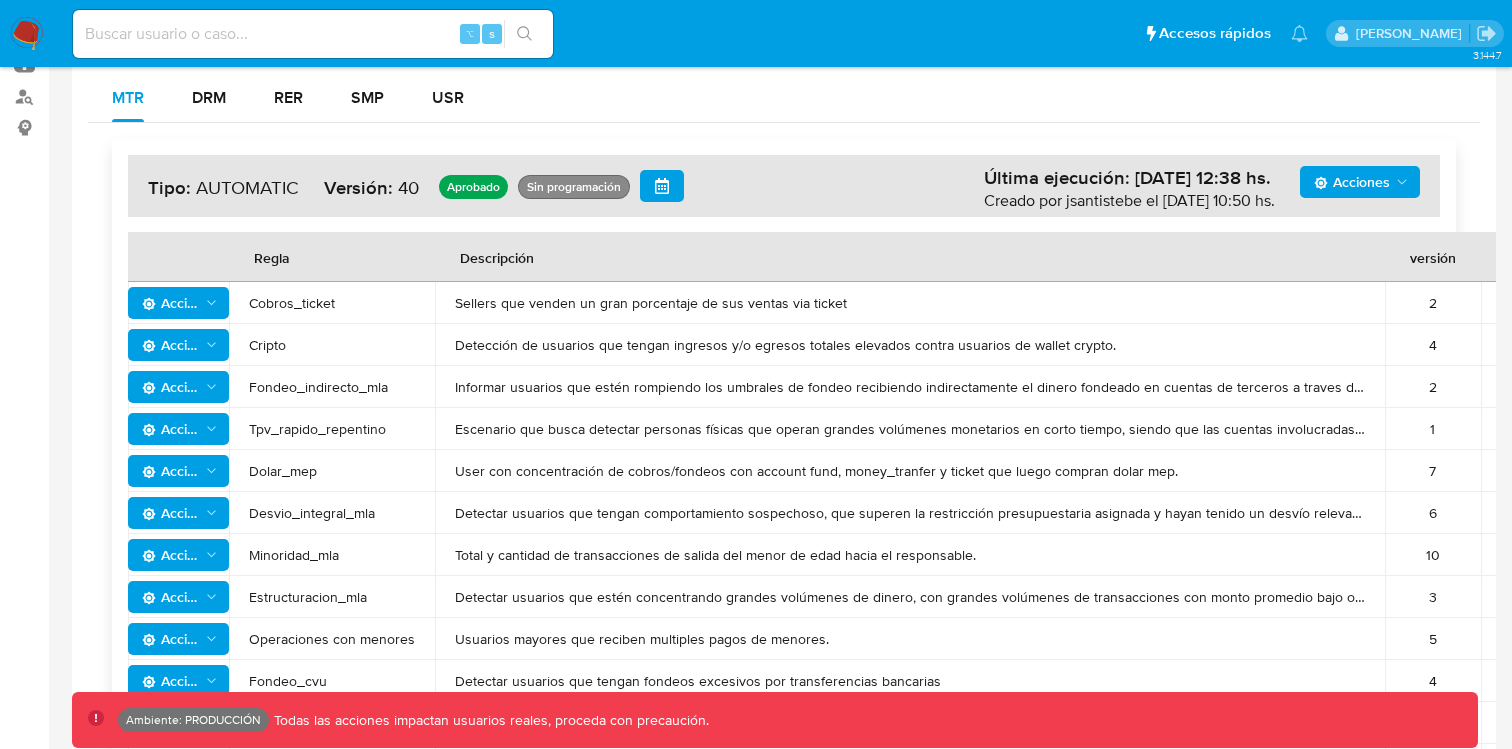 click on "Sellers que venden un gran porcentaje de sus ventas via ticket" at bounding box center (910, 303) 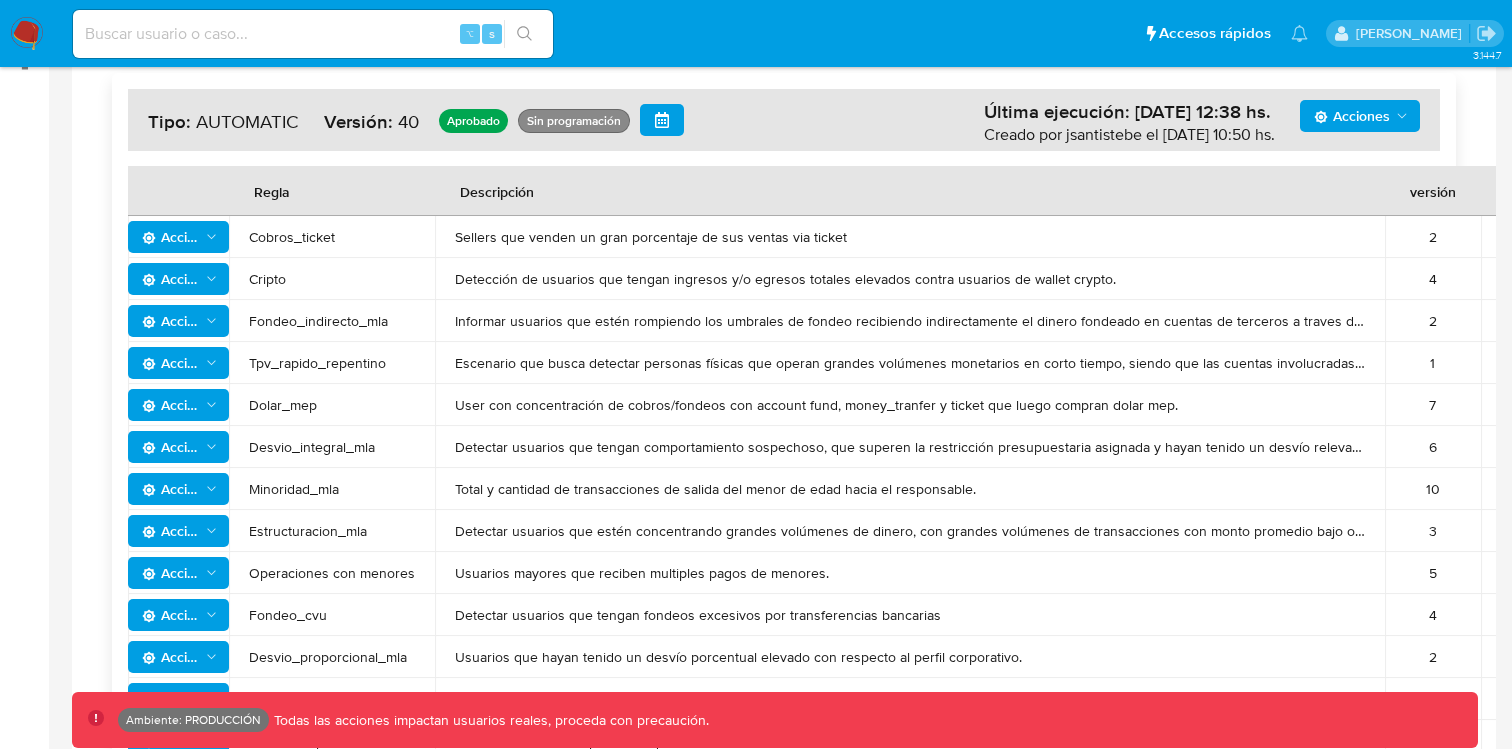scroll, scrollTop: 383, scrollLeft: 0, axis: vertical 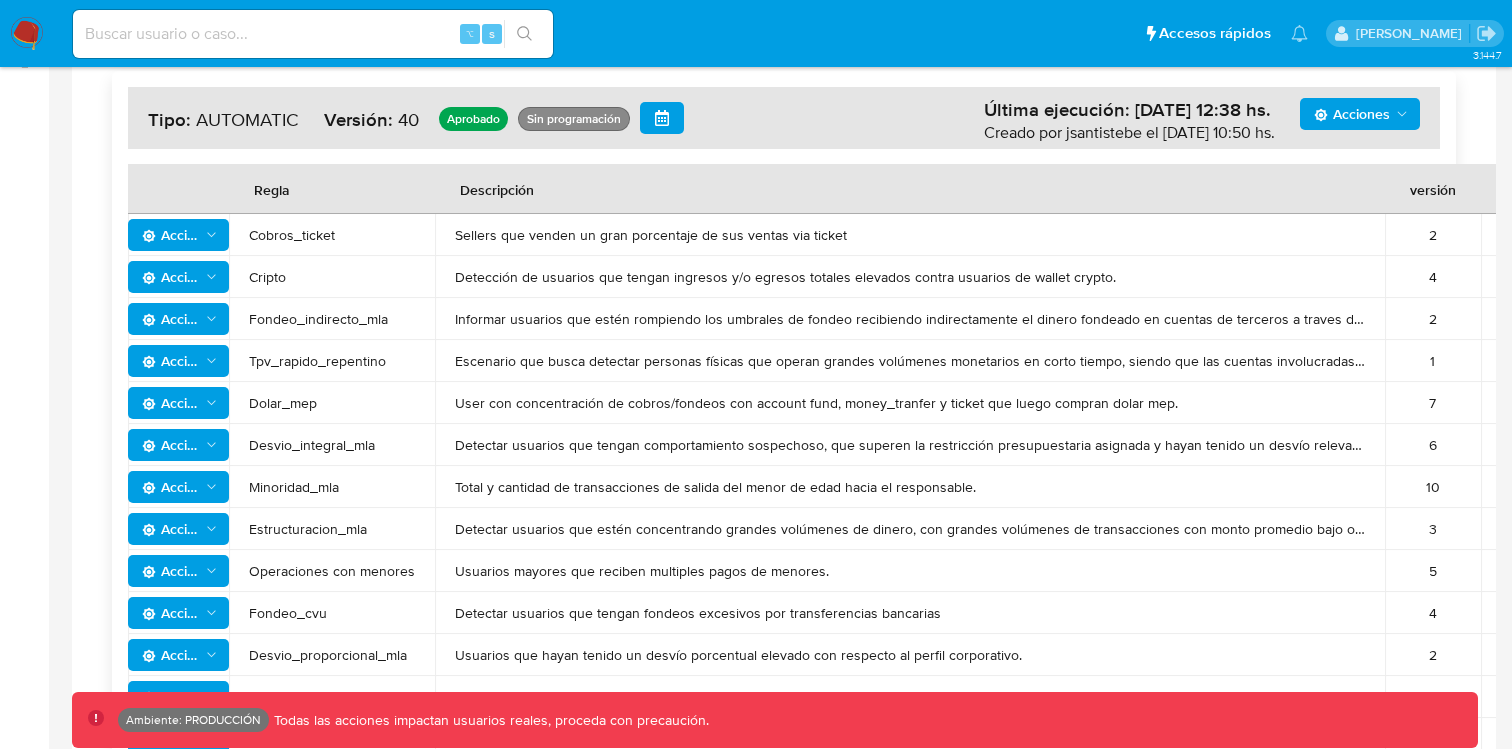drag, startPoint x: 855, startPoint y: 244, endPoint x: 461, endPoint y: 221, distance: 394.67075 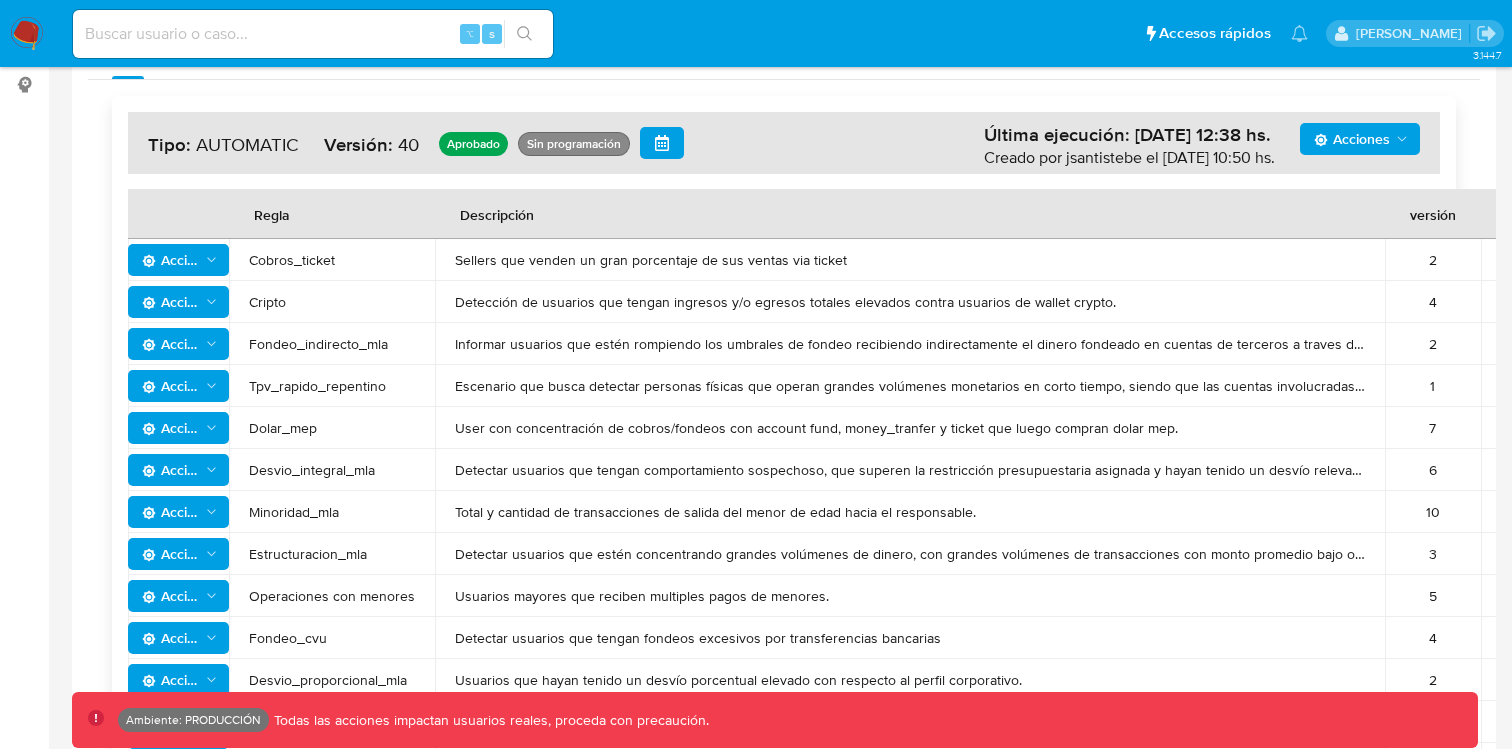 scroll, scrollTop: 367, scrollLeft: 0, axis: vertical 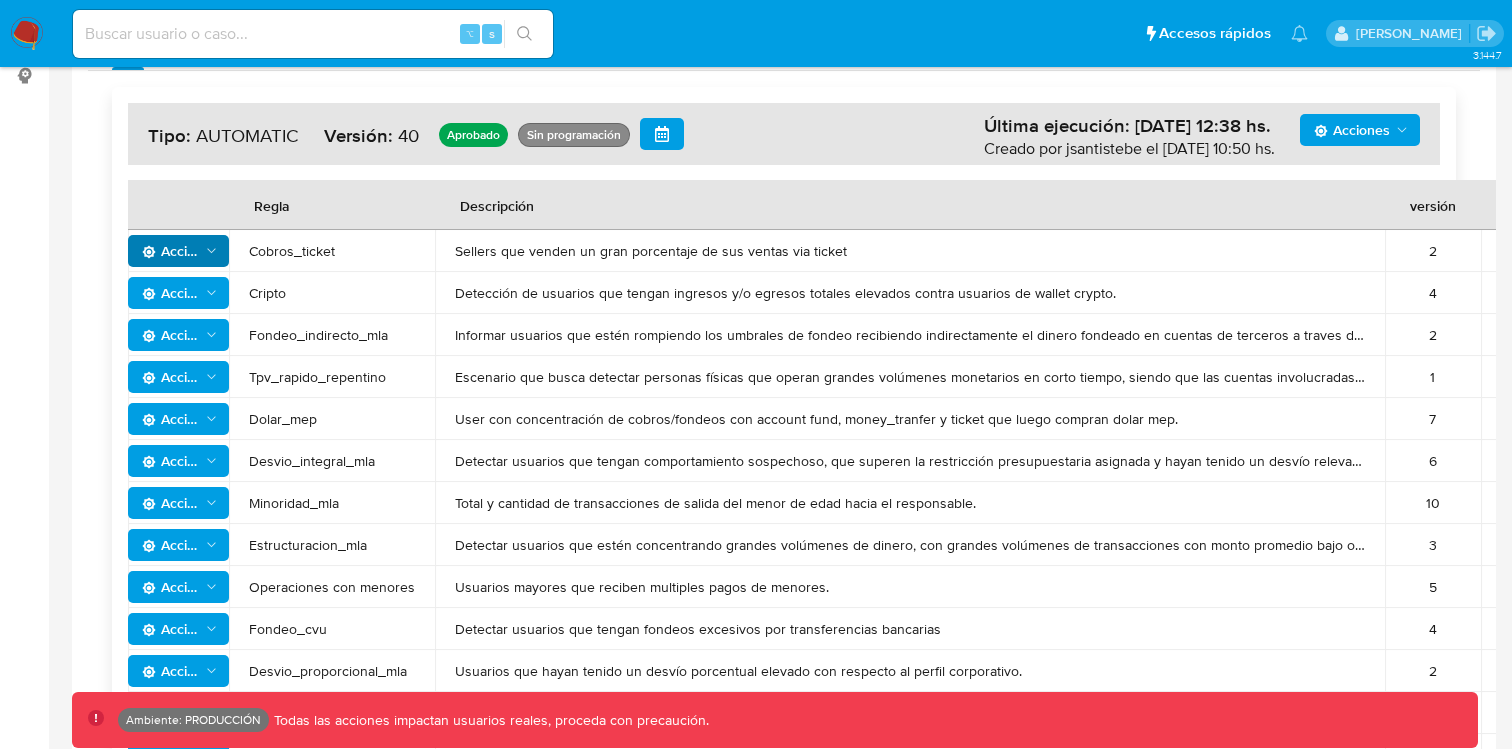click 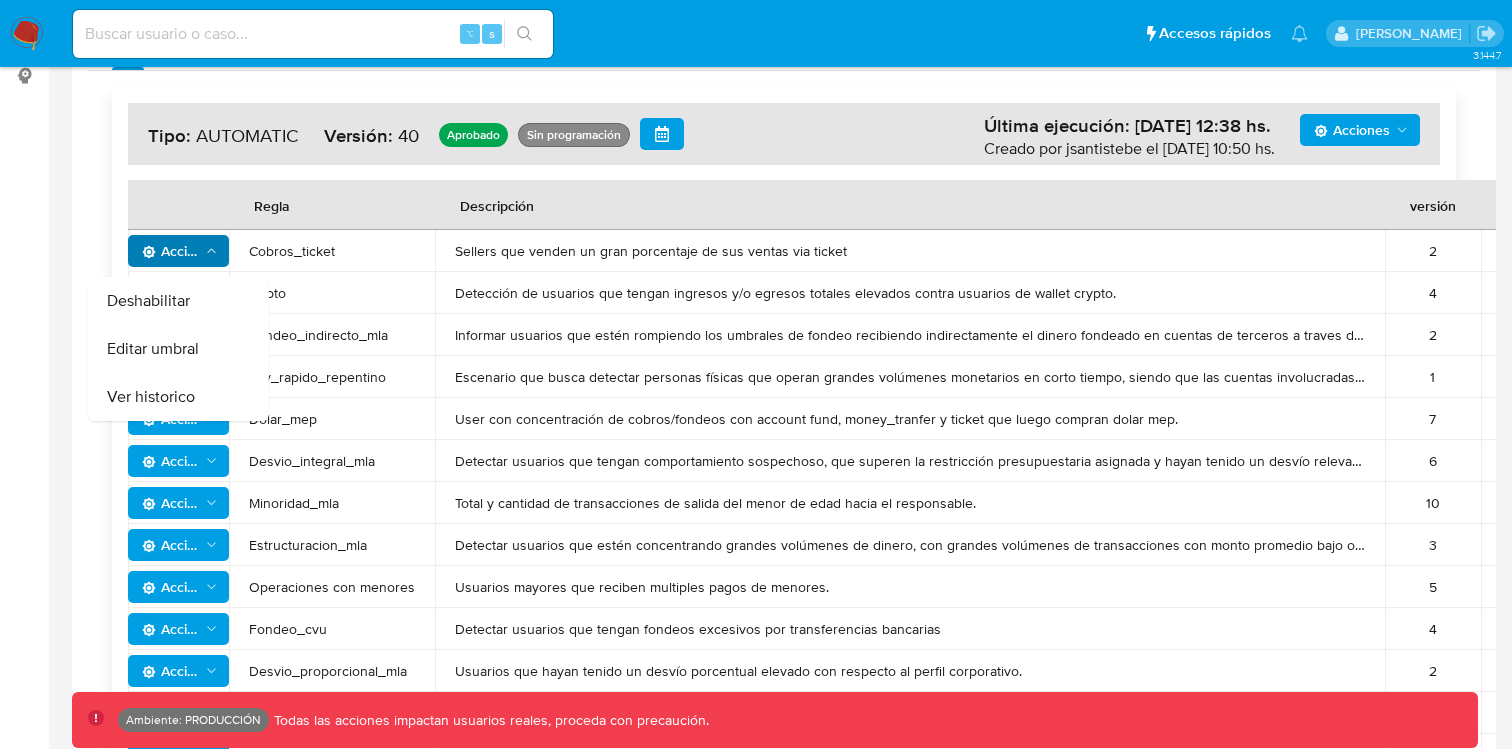 click on "Detectar usuarios que tengan comportamiento sospechoso, que superen la restricción presupuestaria asignada y hayan tenido un desvío relevante en el mes de análisis con respecto a su promedio histórico" at bounding box center (910, 461) 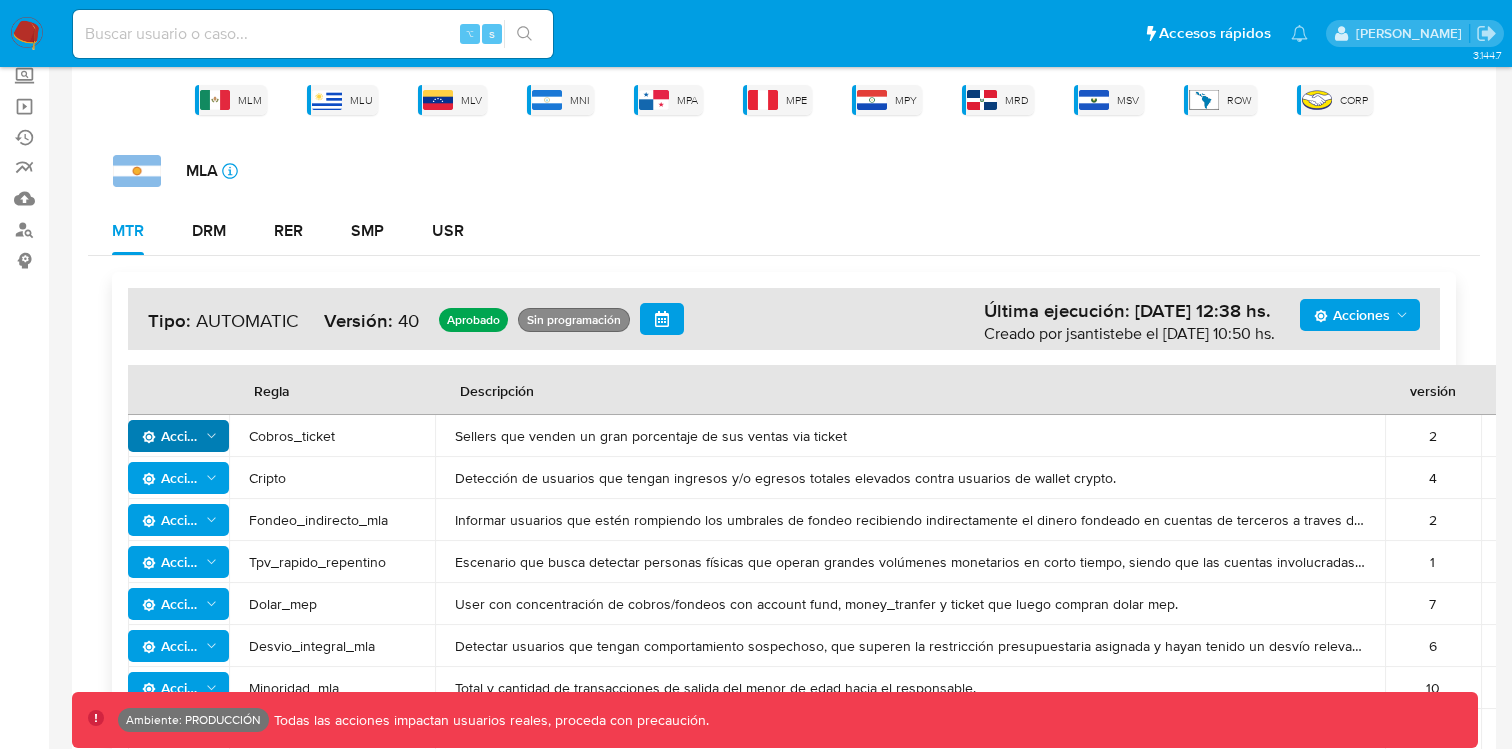 scroll, scrollTop: 151, scrollLeft: 0, axis: vertical 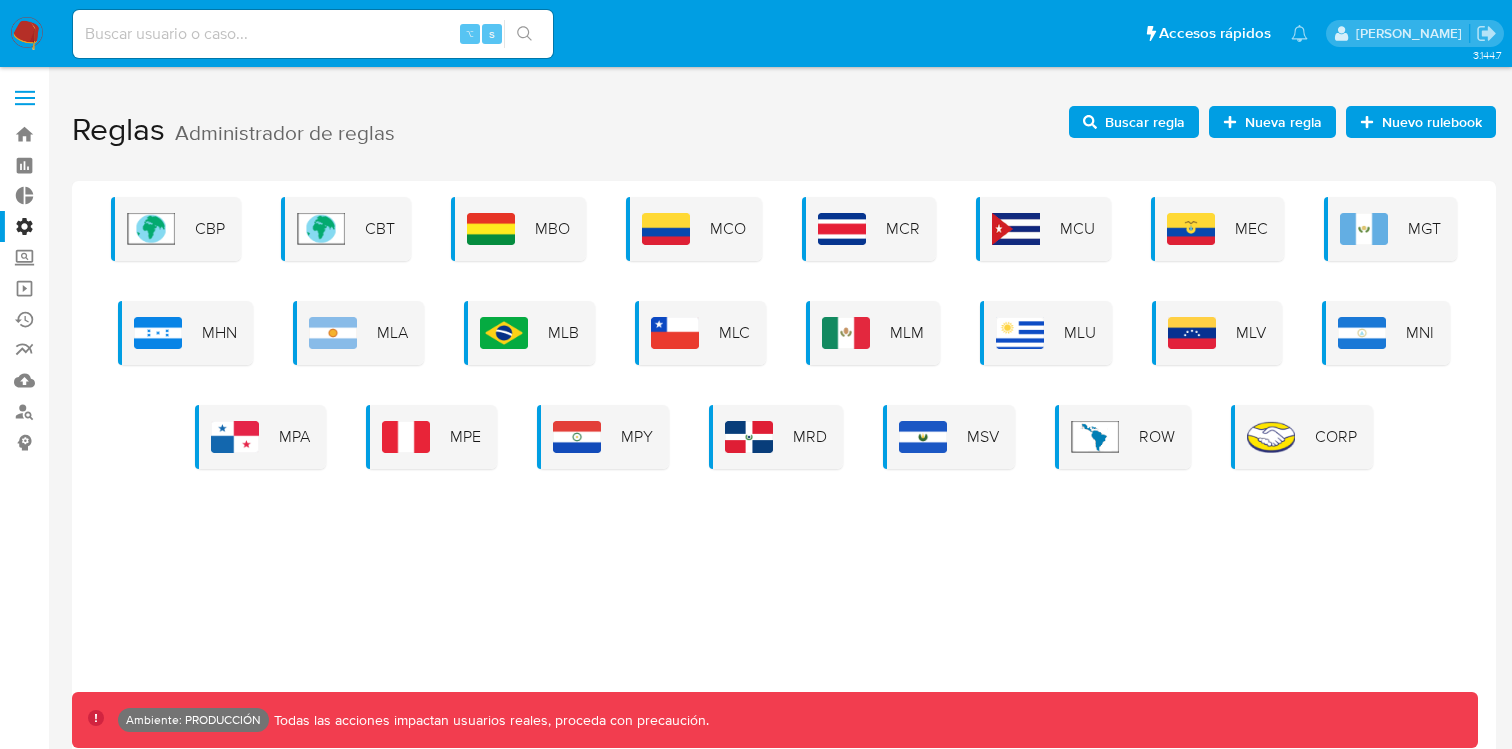 click on "Buscar regla" at bounding box center [1145, 122] 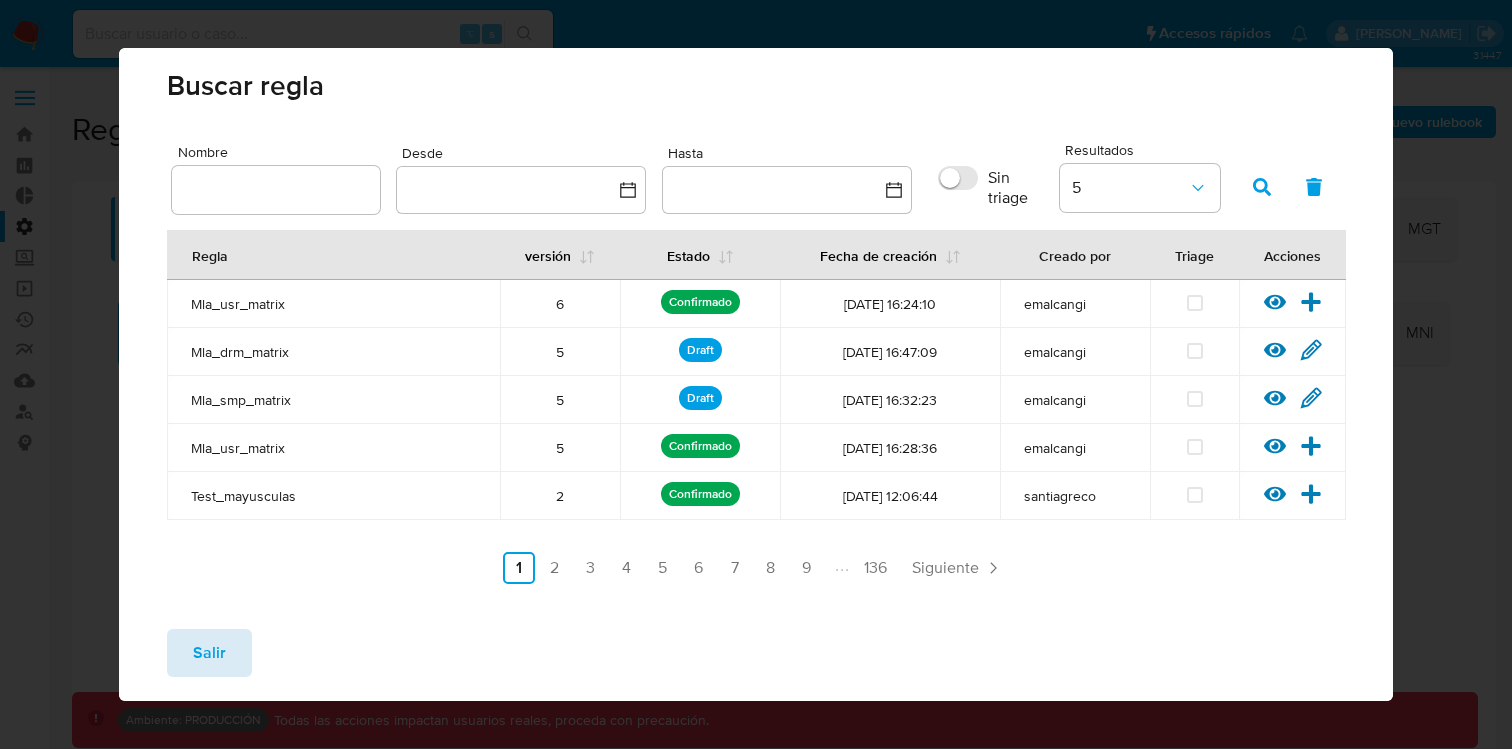 click on "Salir" at bounding box center [209, 653] 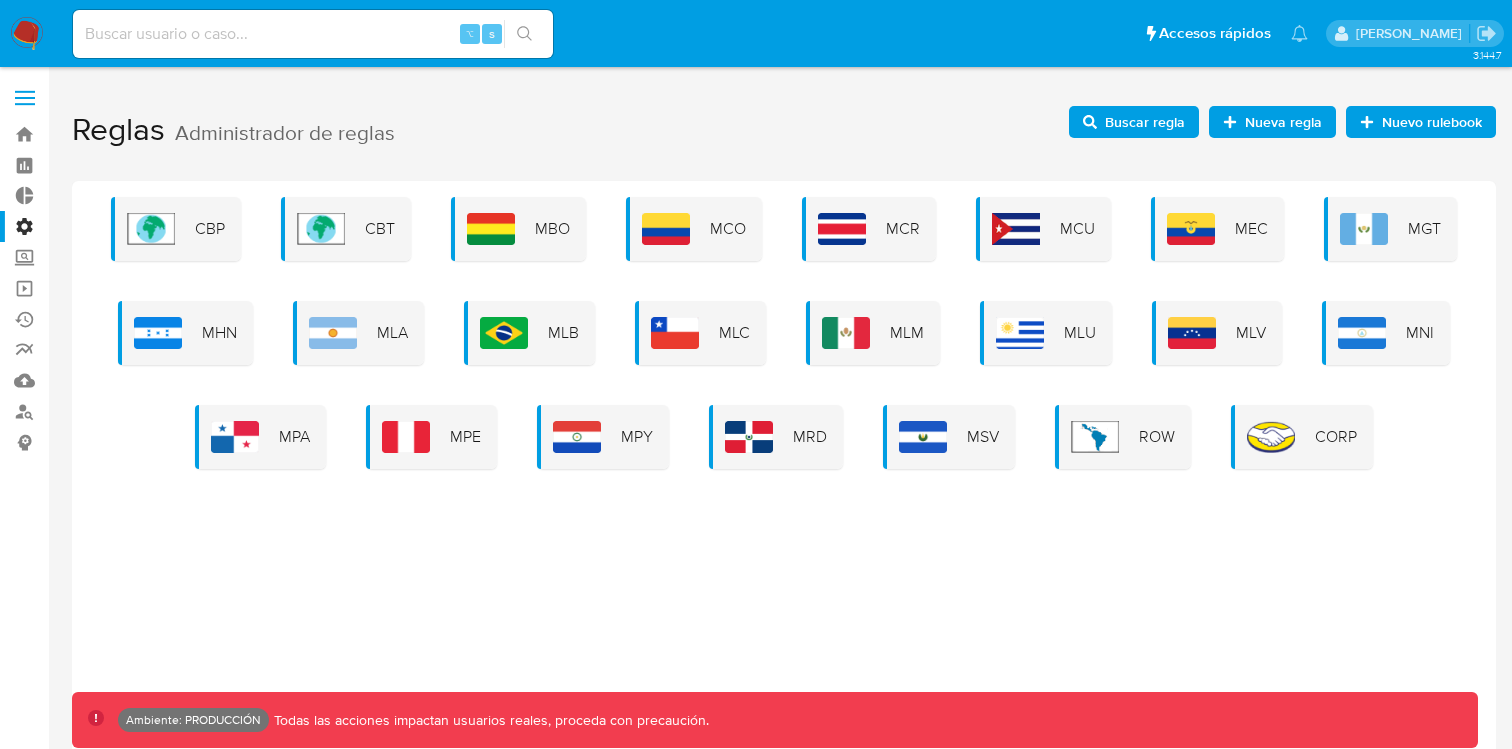 click on "Nueva regla" at bounding box center (1283, 122) 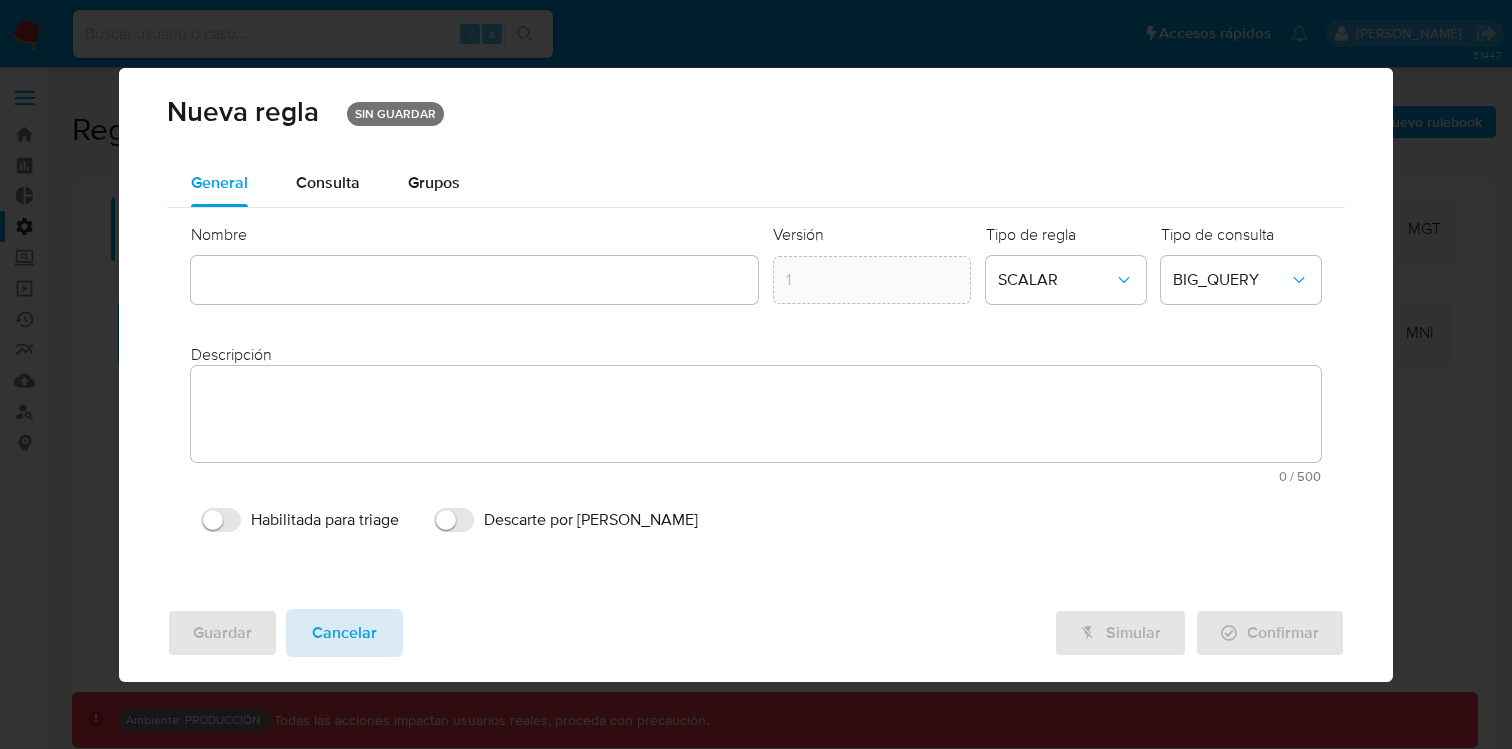 click on "Cancelar" at bounding box center (344, 633) 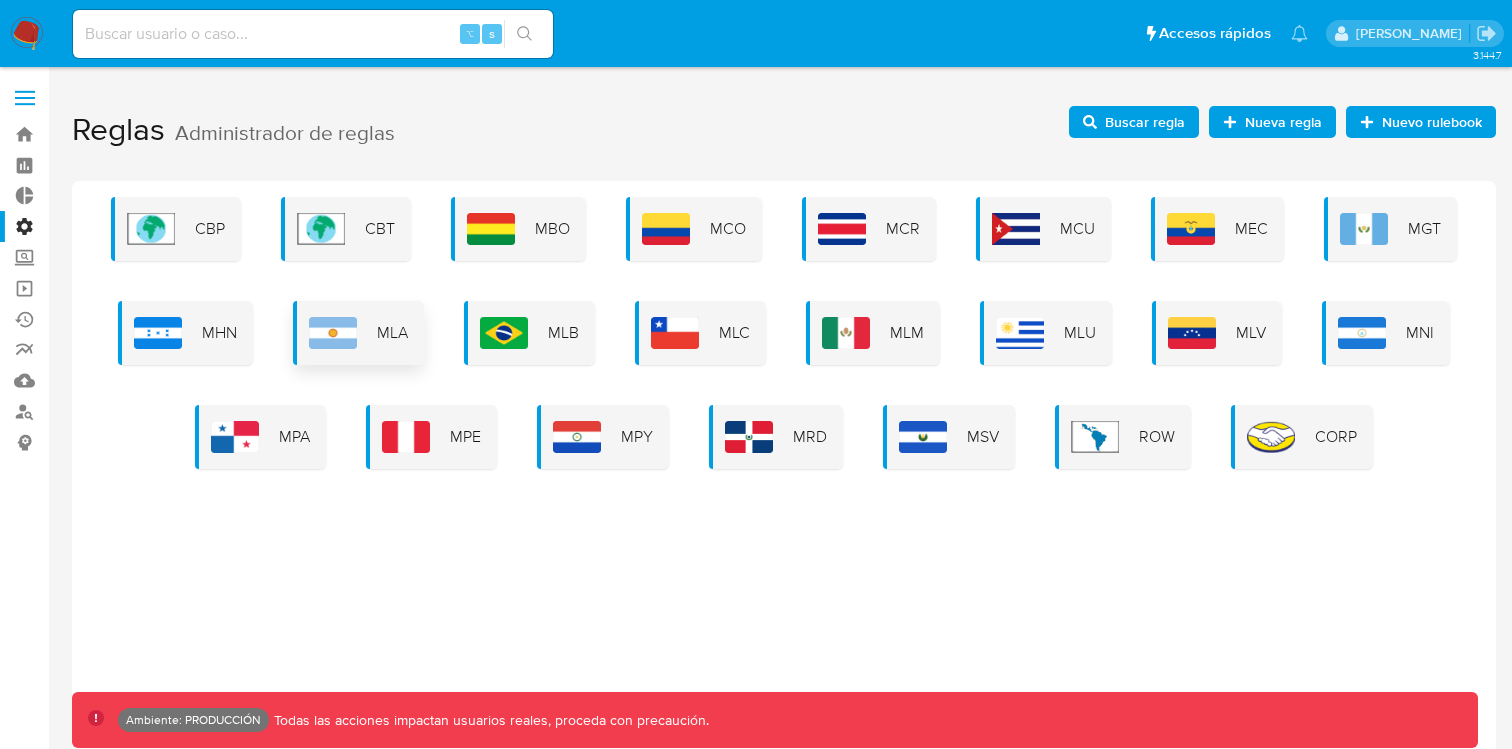 click on "MLA" at bounding box center [358, 333] 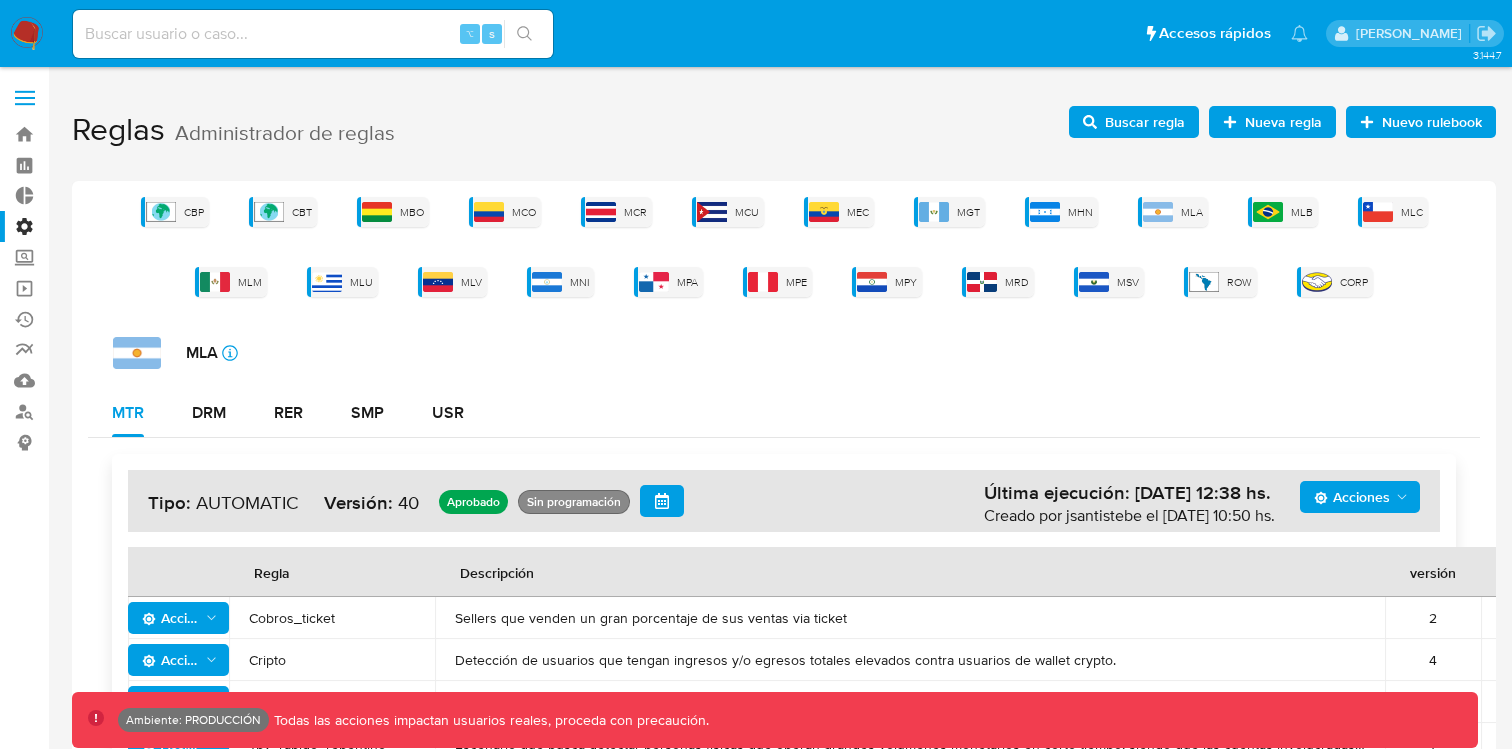 click on "Buscar regla" at bounding box center [1145, 122] 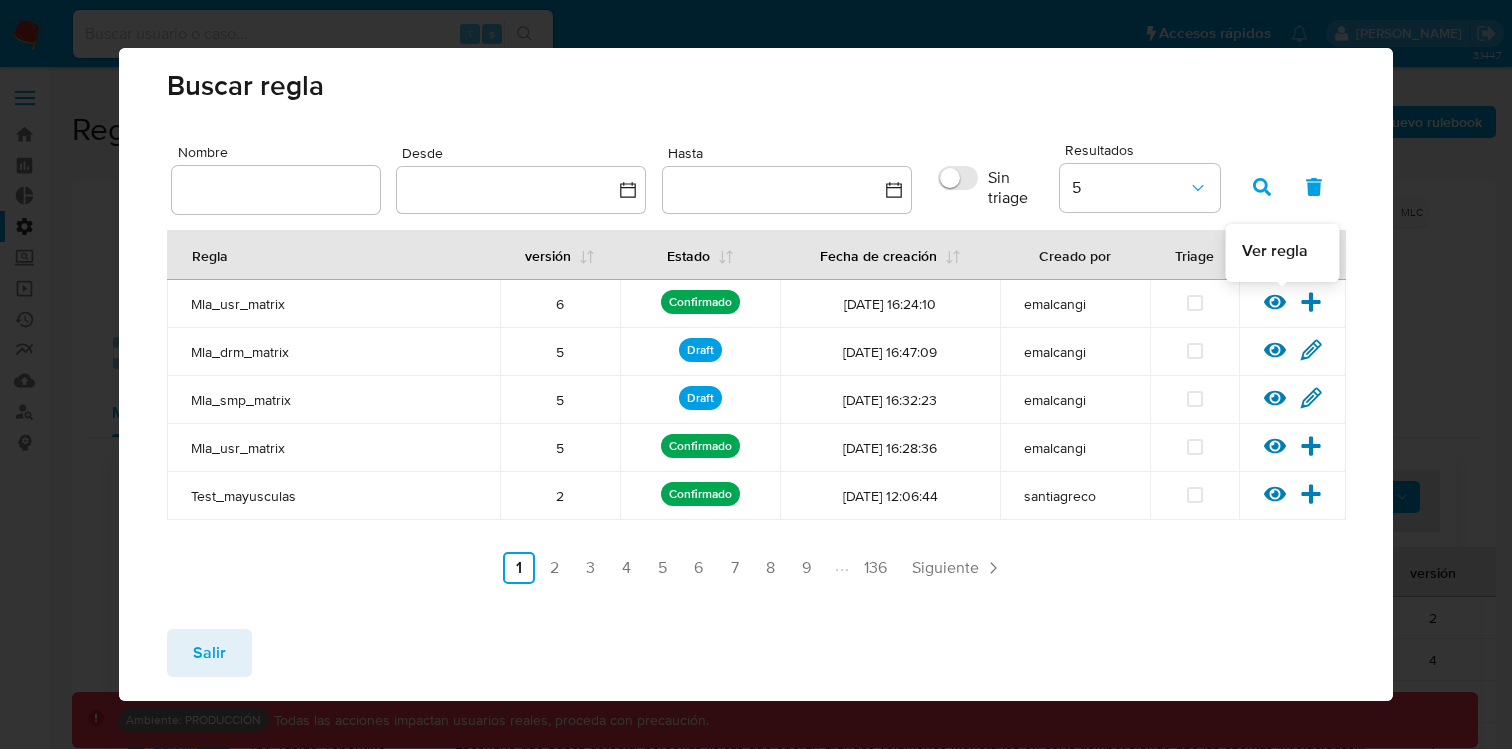 click 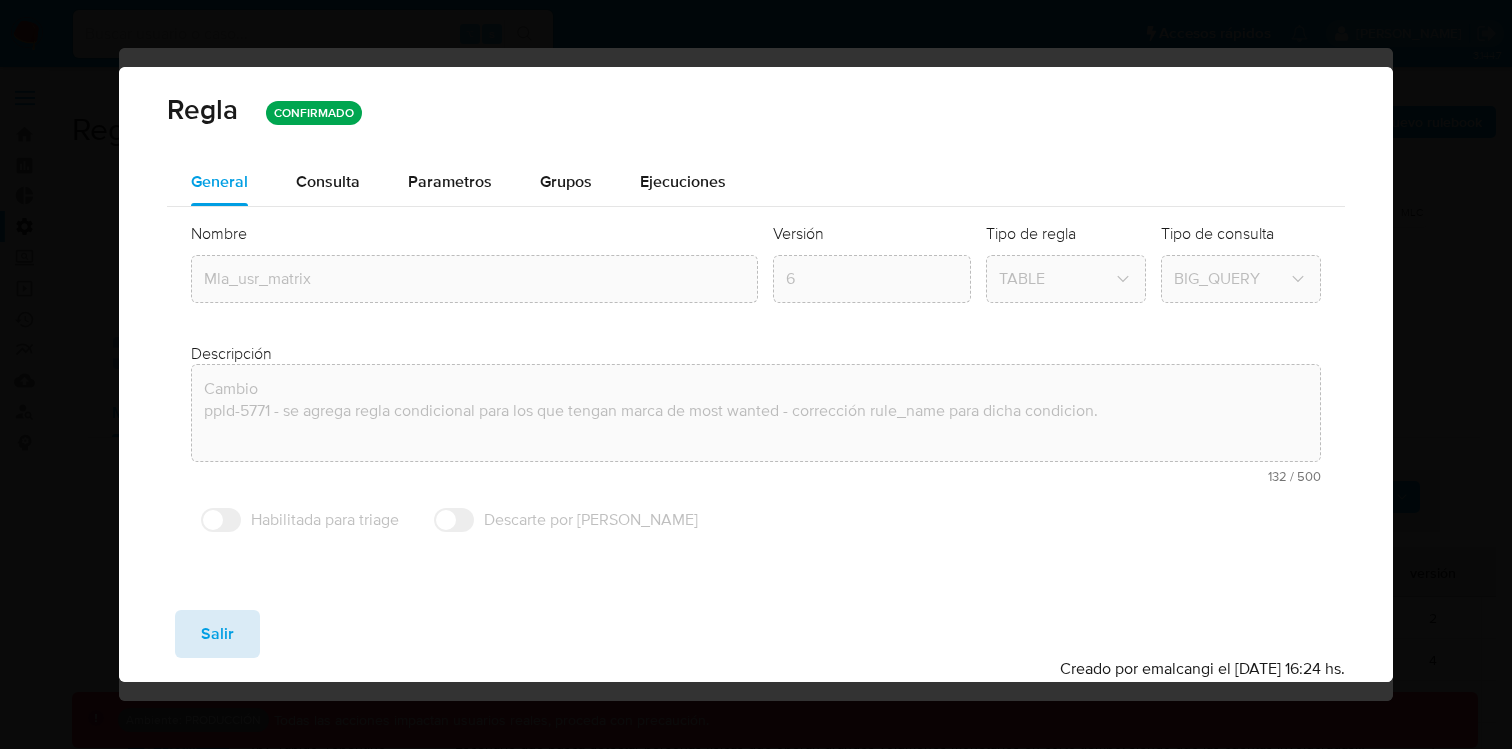 click on "Salir" at bounding box center (217, 634) 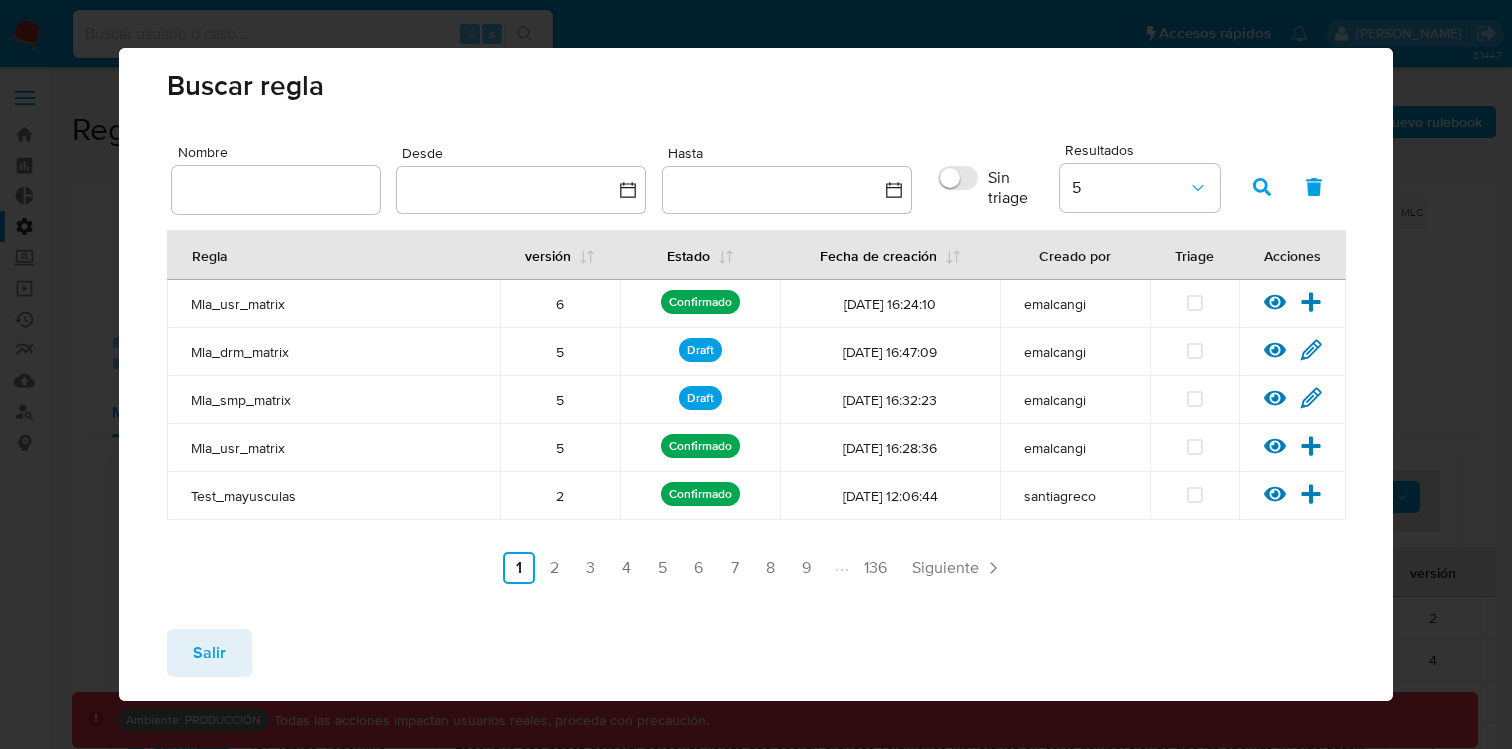 click on "Salir" at bounding box center (209, 653) 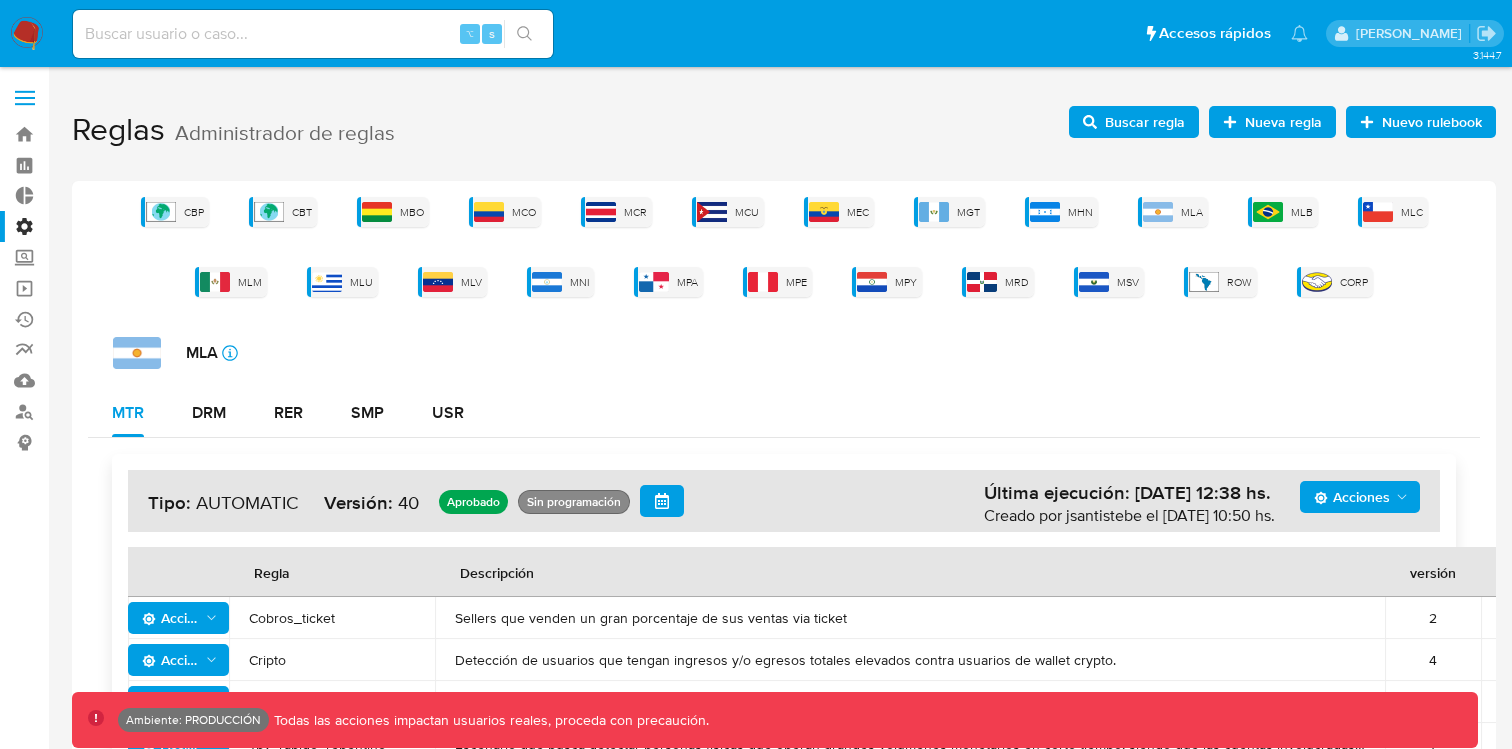 click on "Nueva regla" at bounding box center (1272, 122) 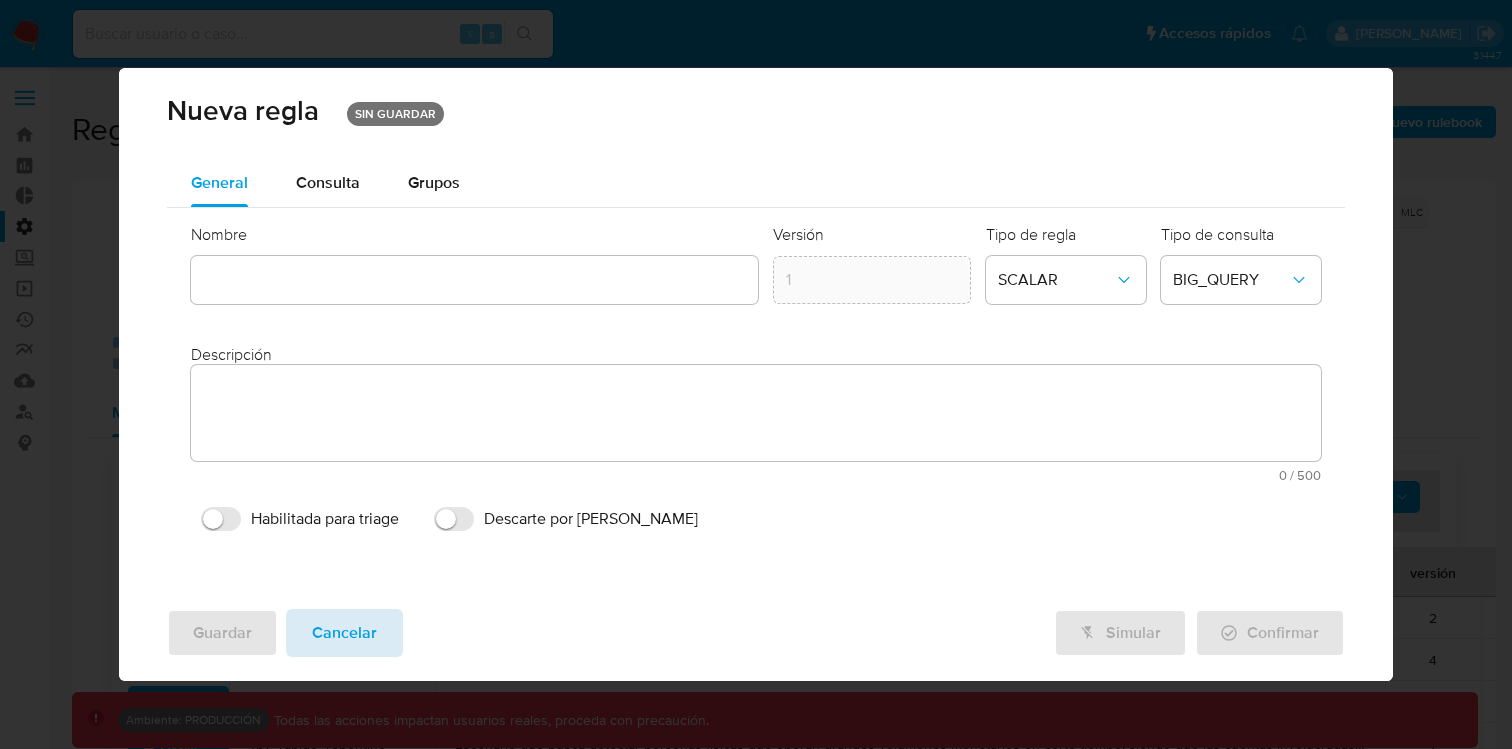 click on "Cancelar" at bounding box center (344, 633) 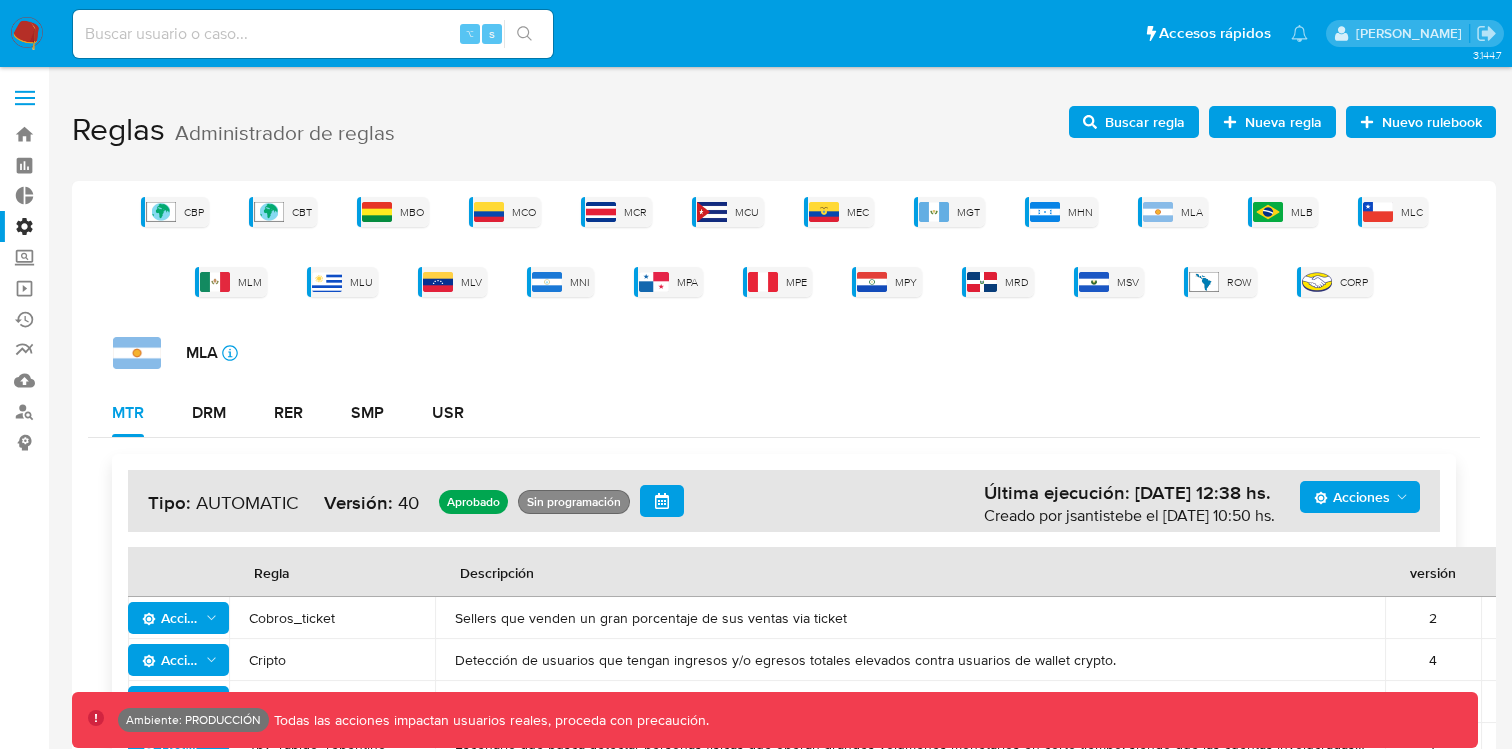 click on "Buscar regla" at bounding box center [1145, 122] 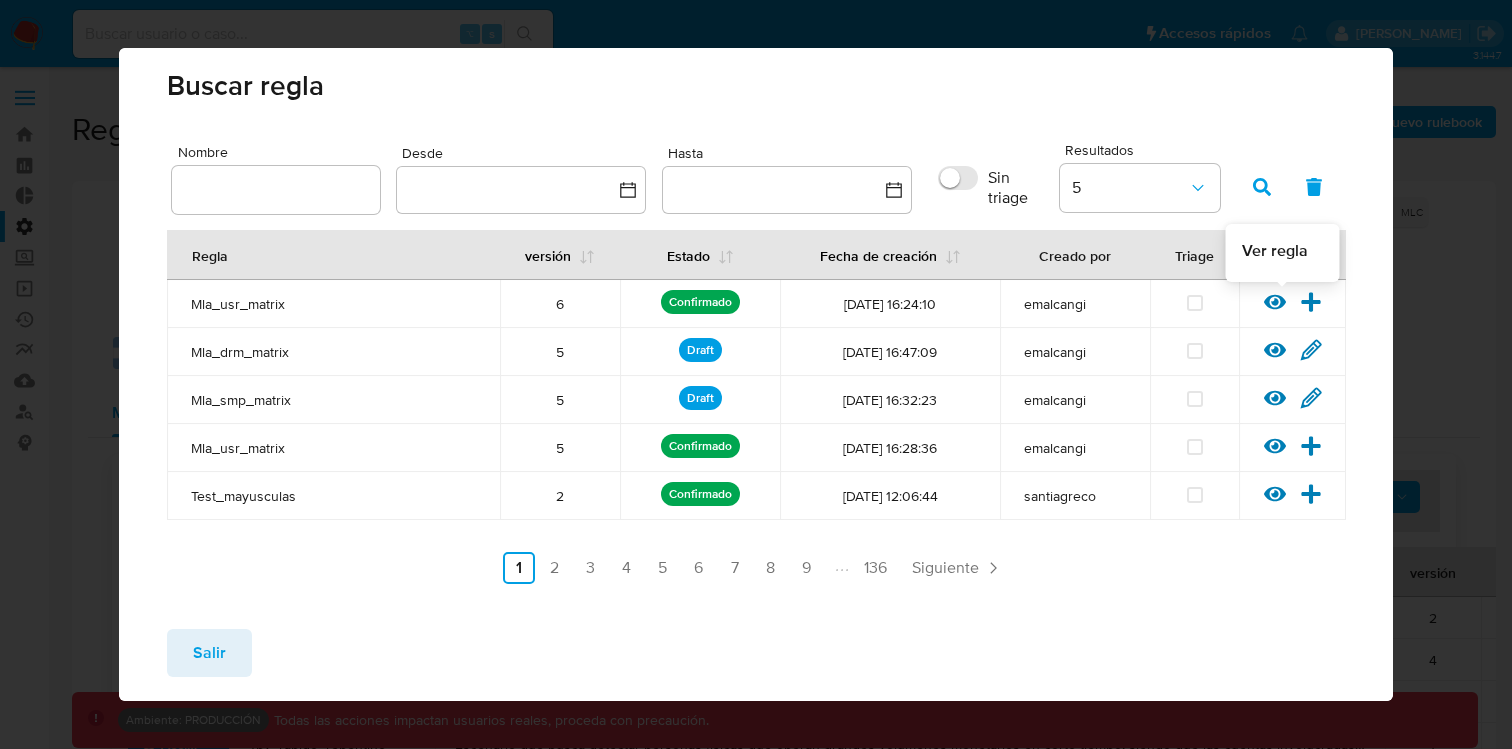 click 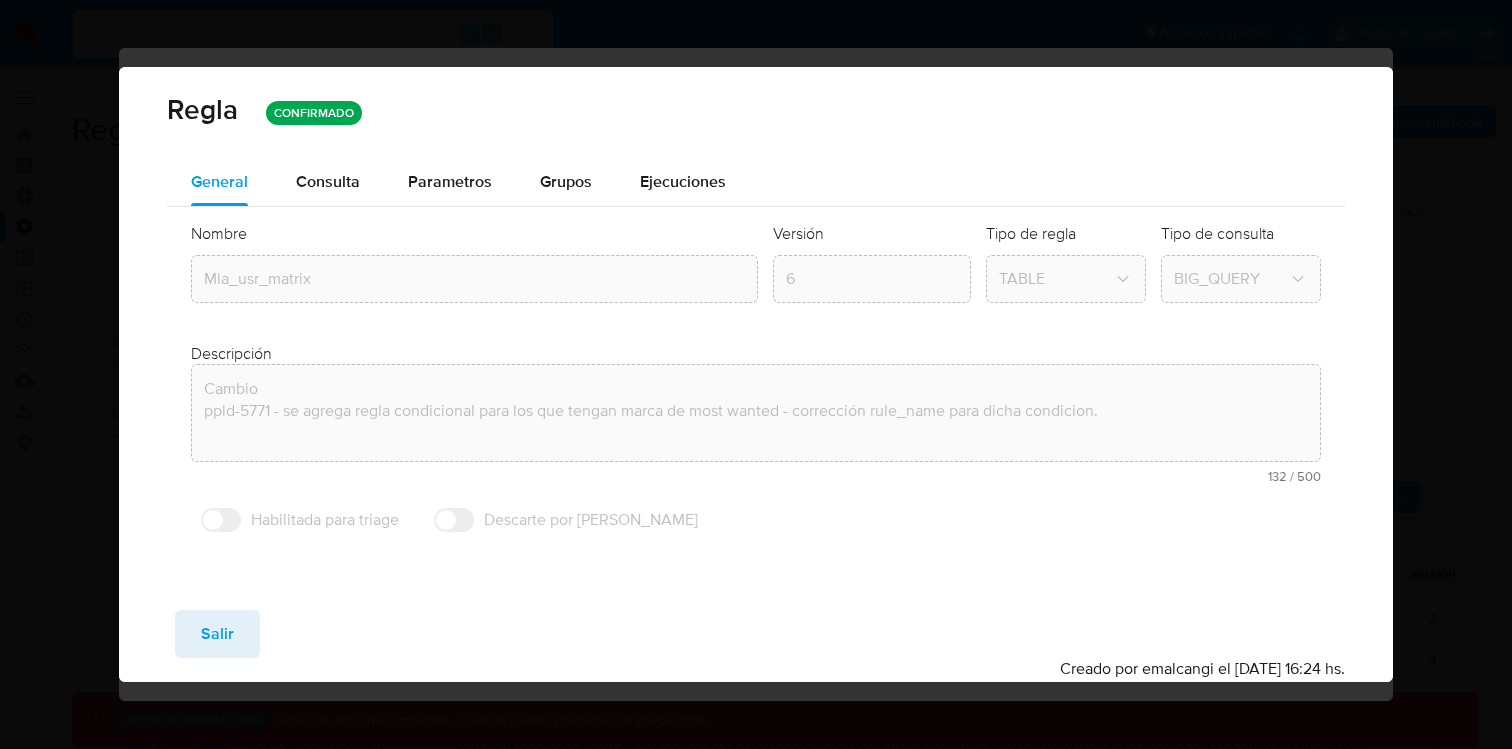 click on "Guardar Salir Simular Confirmar" at bounding box center [756, 634] 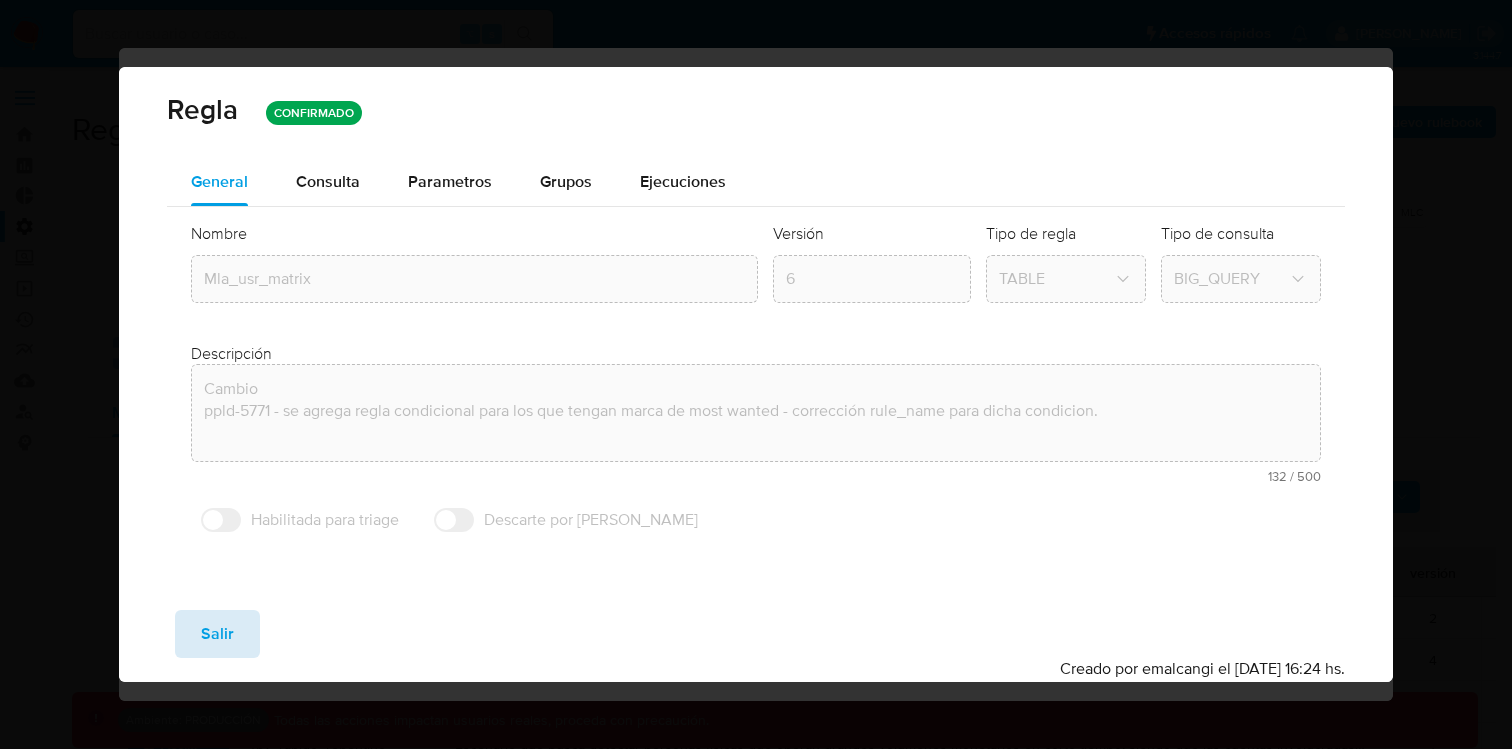 click on "Salir" at bounding box center (217, 634) 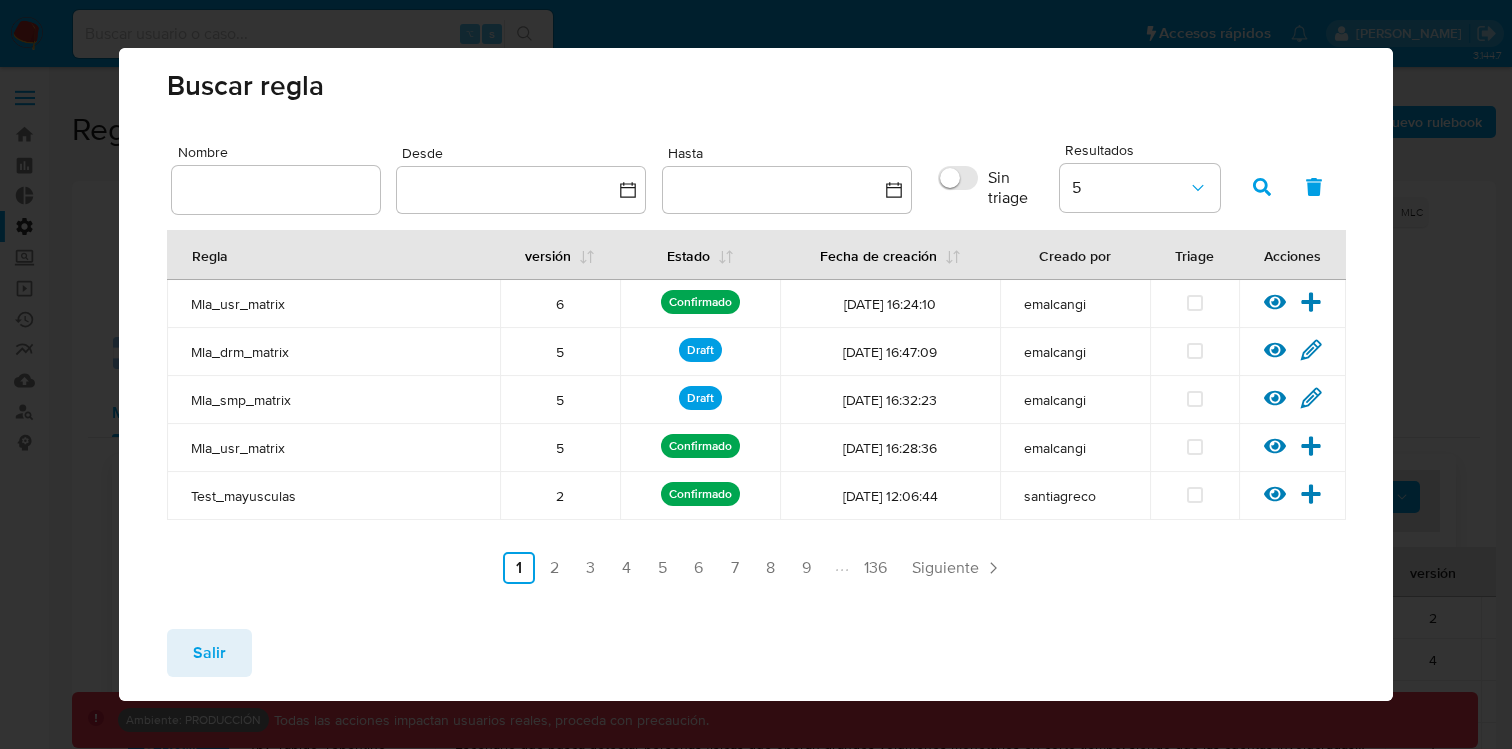 click on "Salir" at bounding box center [209, 653] 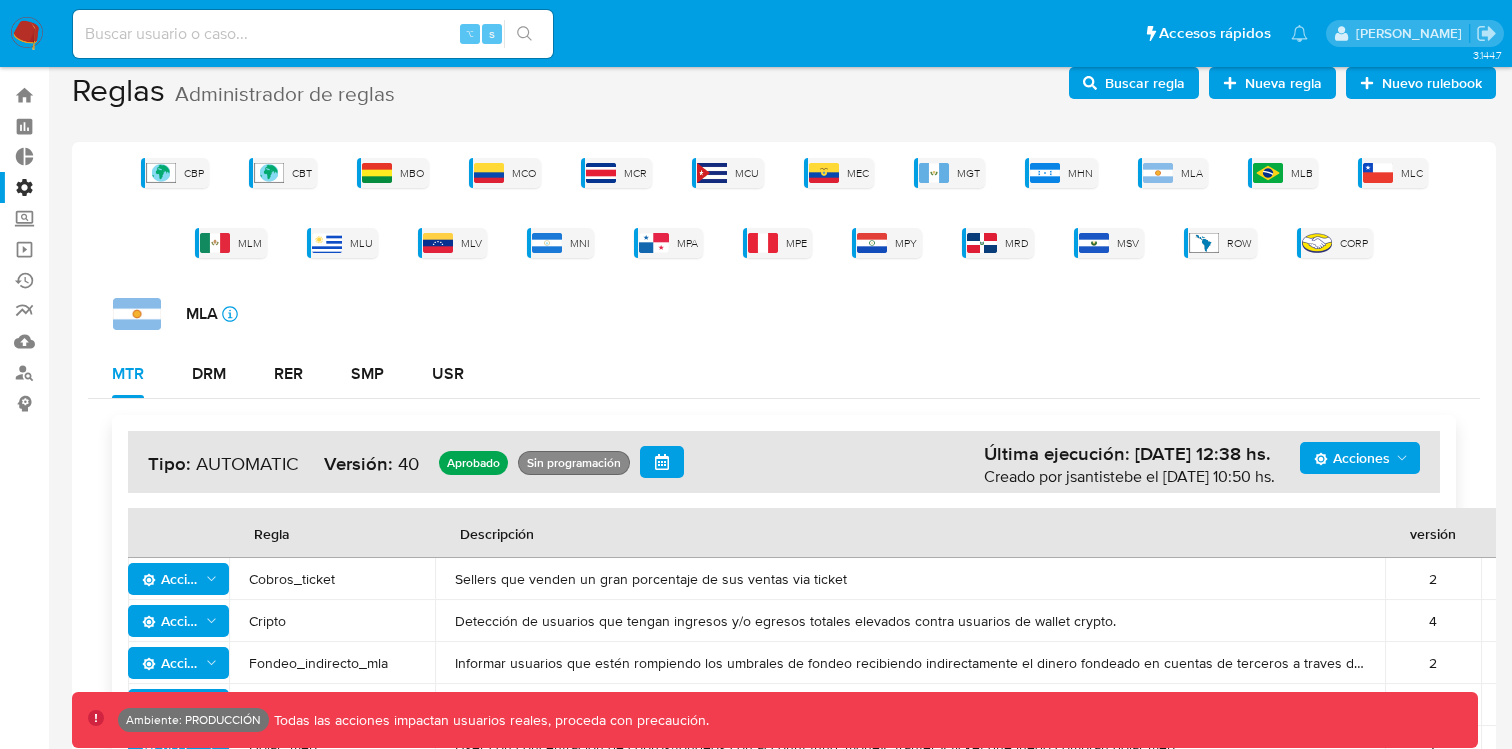 scroll, scrollTop: 0, scrollLeft: 0, axis: both 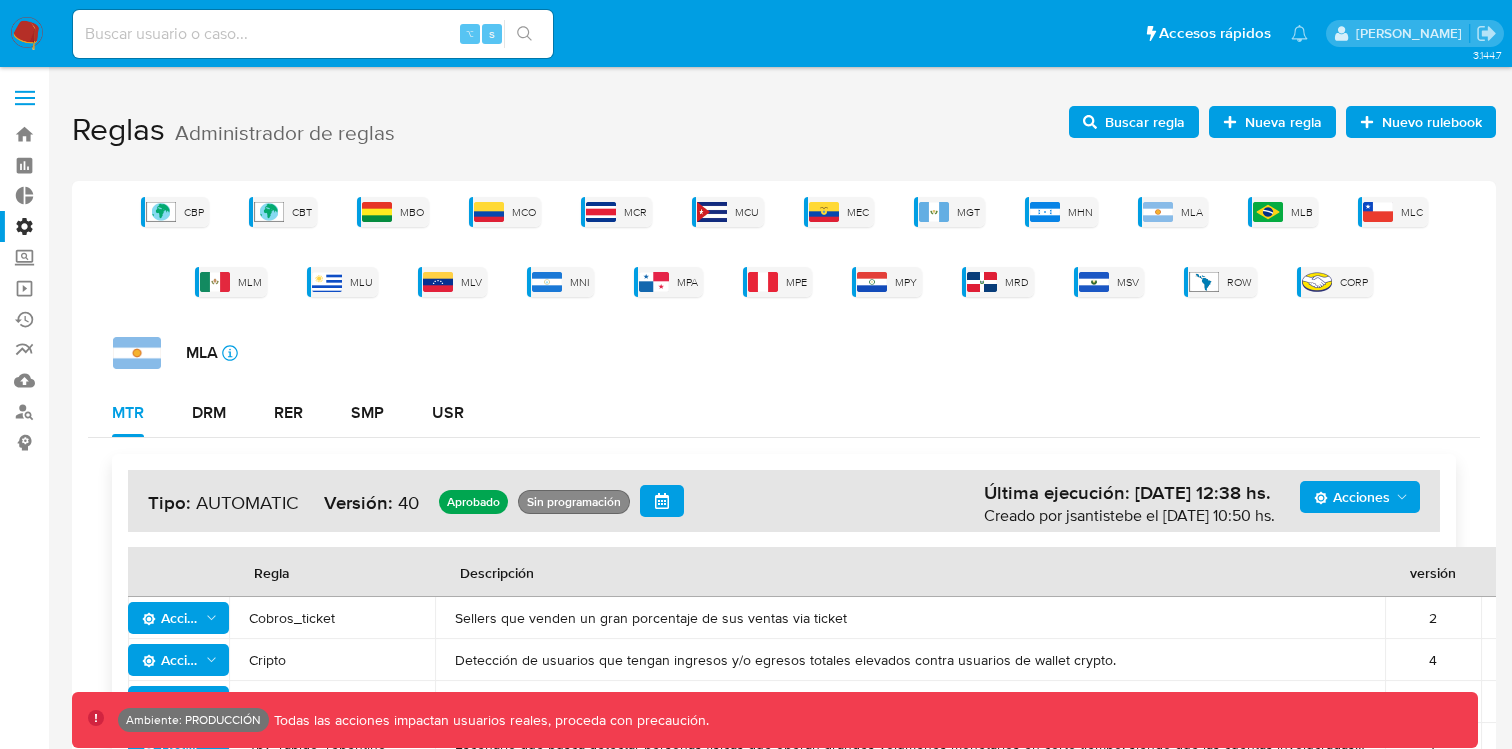 click on "Buscar regla" at bounding box center [1145, 122] 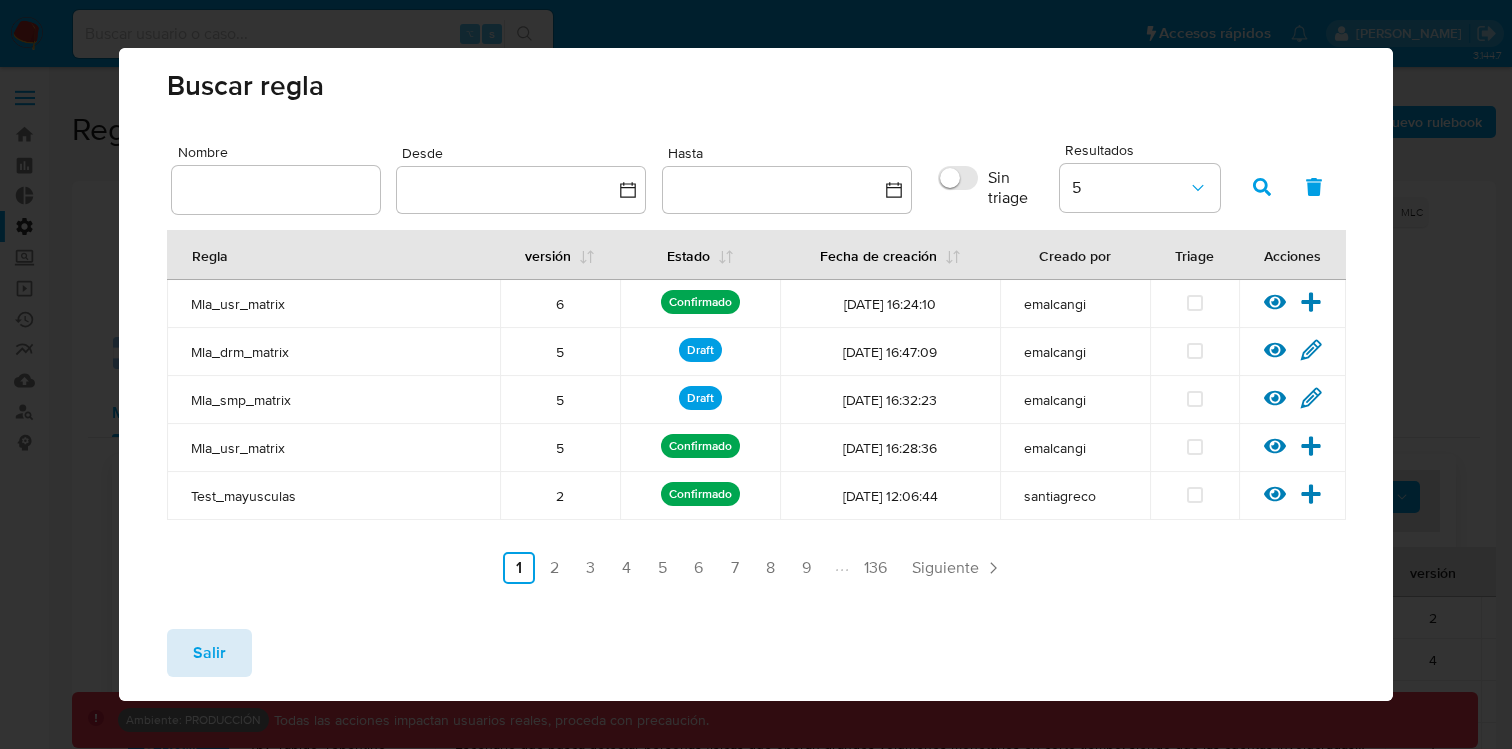 click on "Salir" at bounding box center (209, 653) 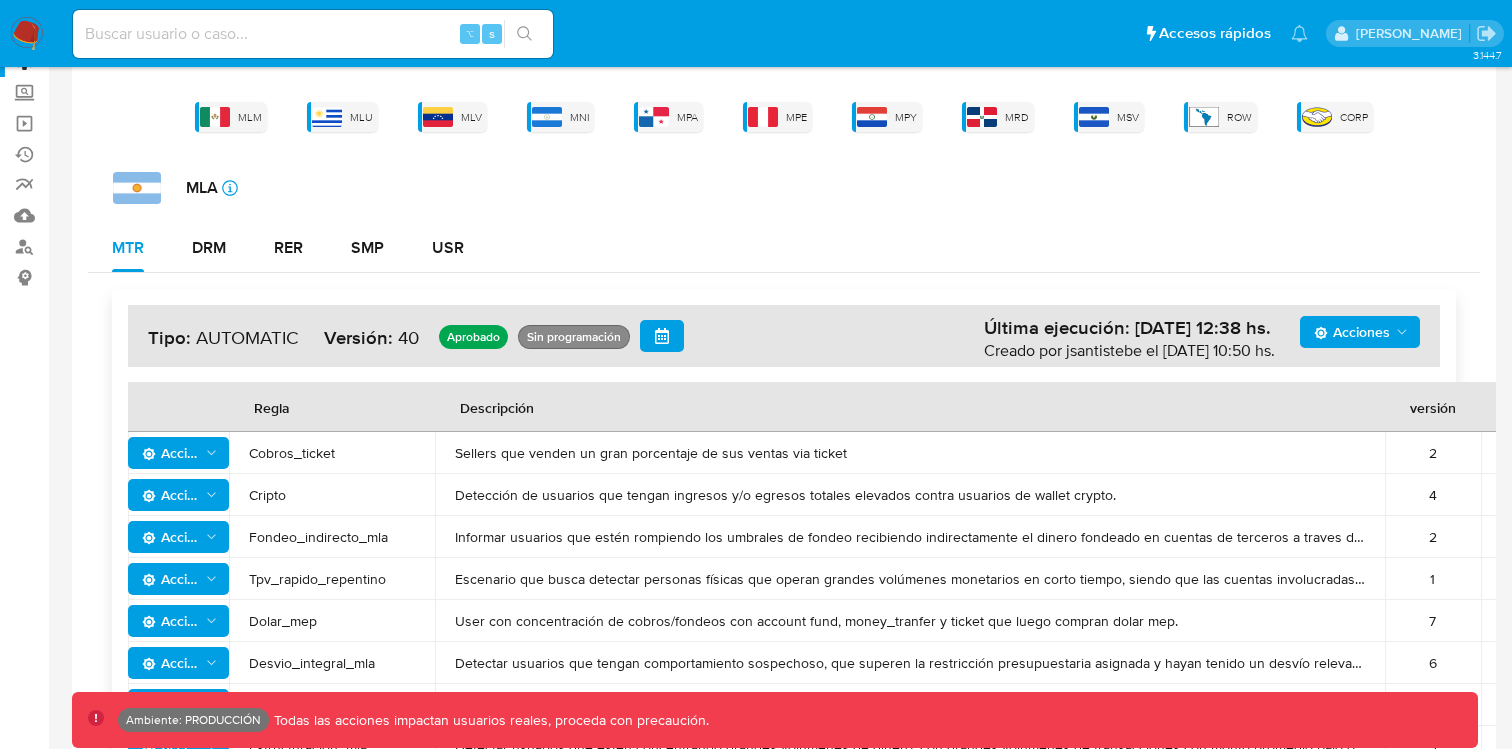 scroll, scrollTop: 171, scrollLeft: 0, axis: vertical 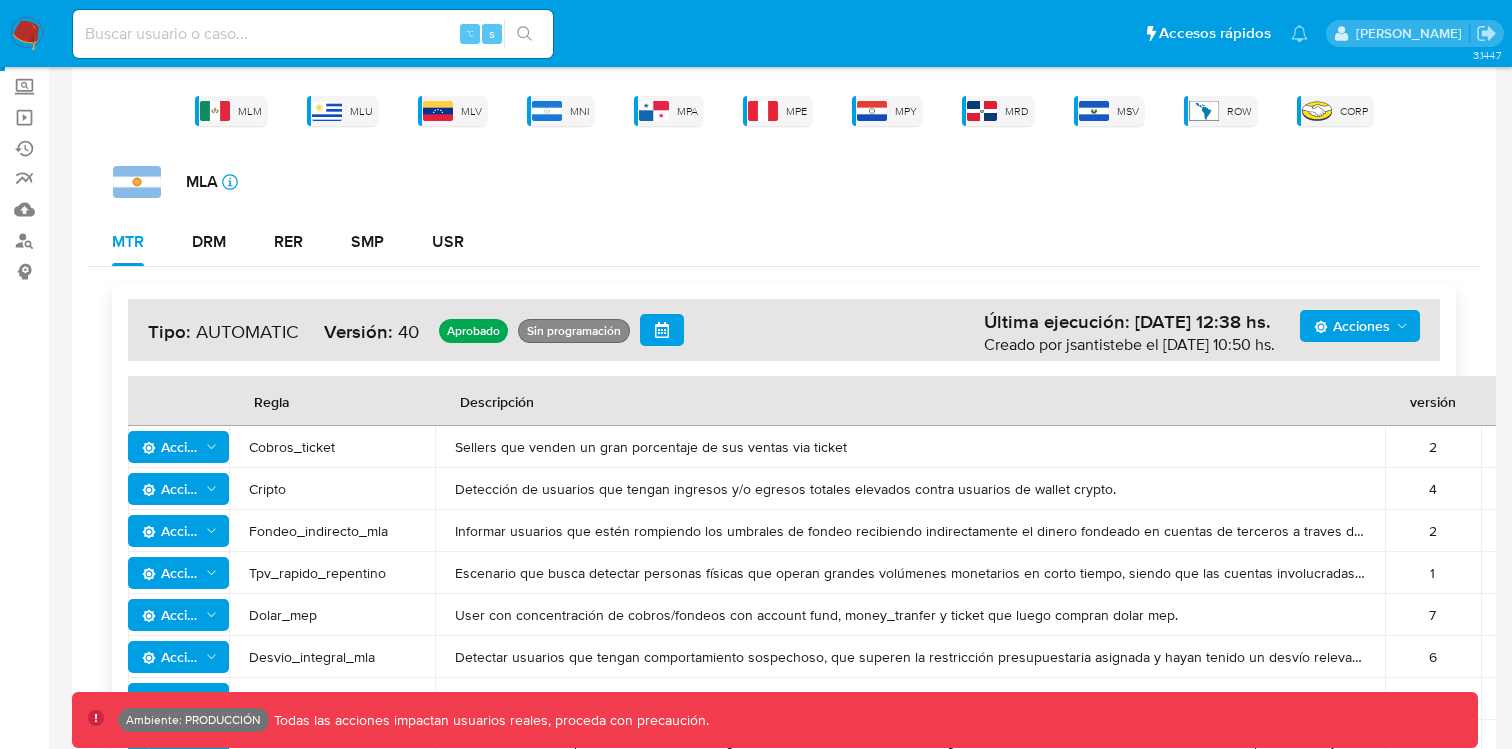 drag, startPoint x: 853, startPoint y: 452, endPoint x: 449, endPoint y: 447, distance: 404.03094 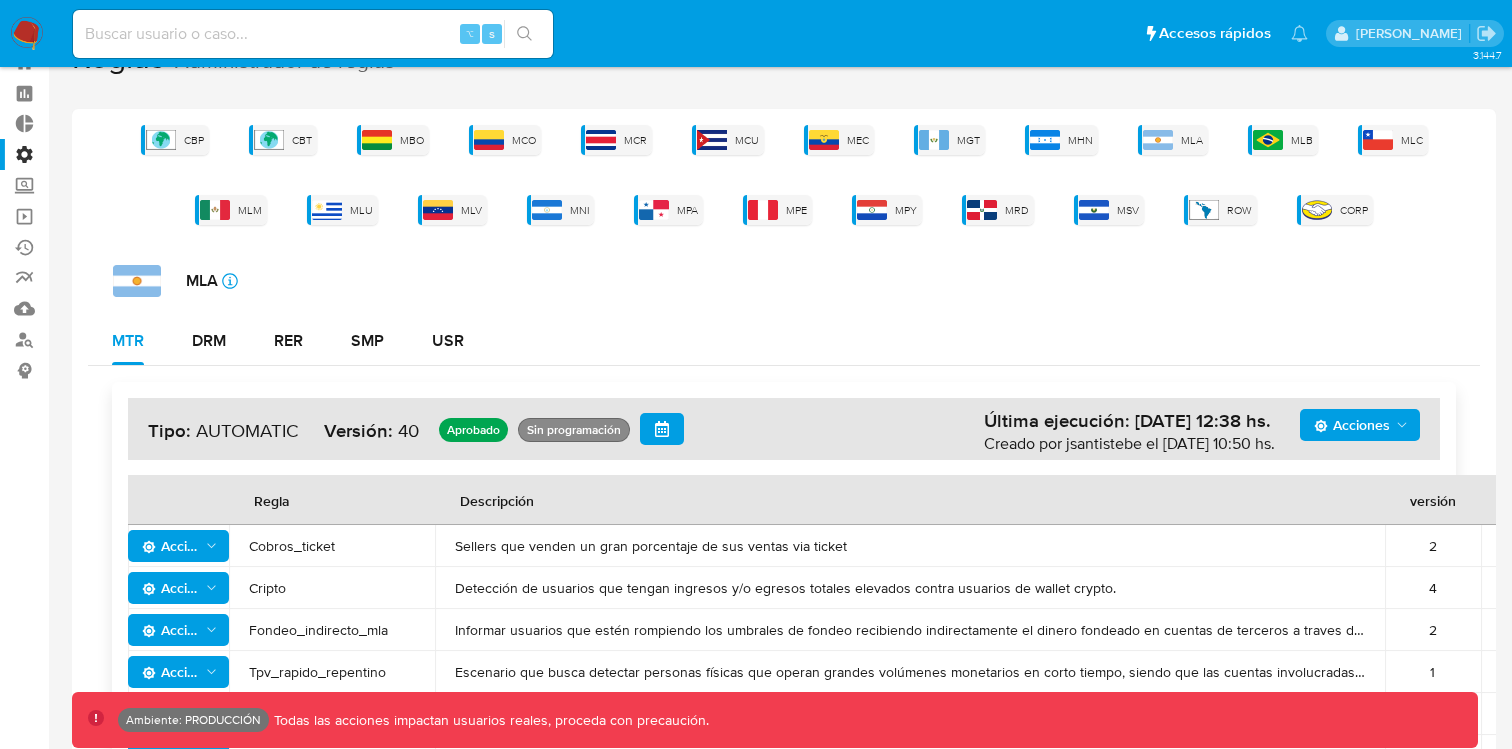scroll, scrollTop: 0, scrollLeft: 0, axis: both 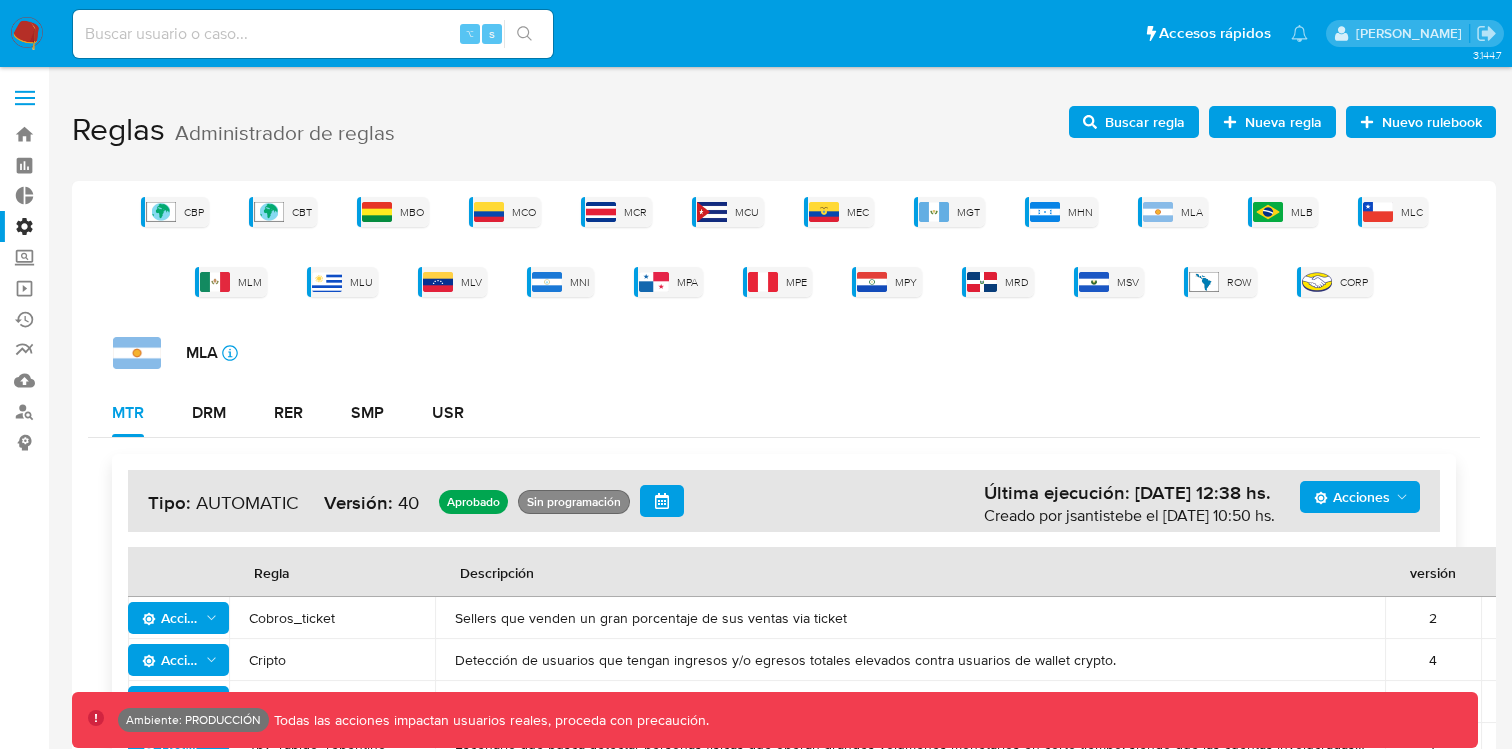 click at bounding box center (25, 91) 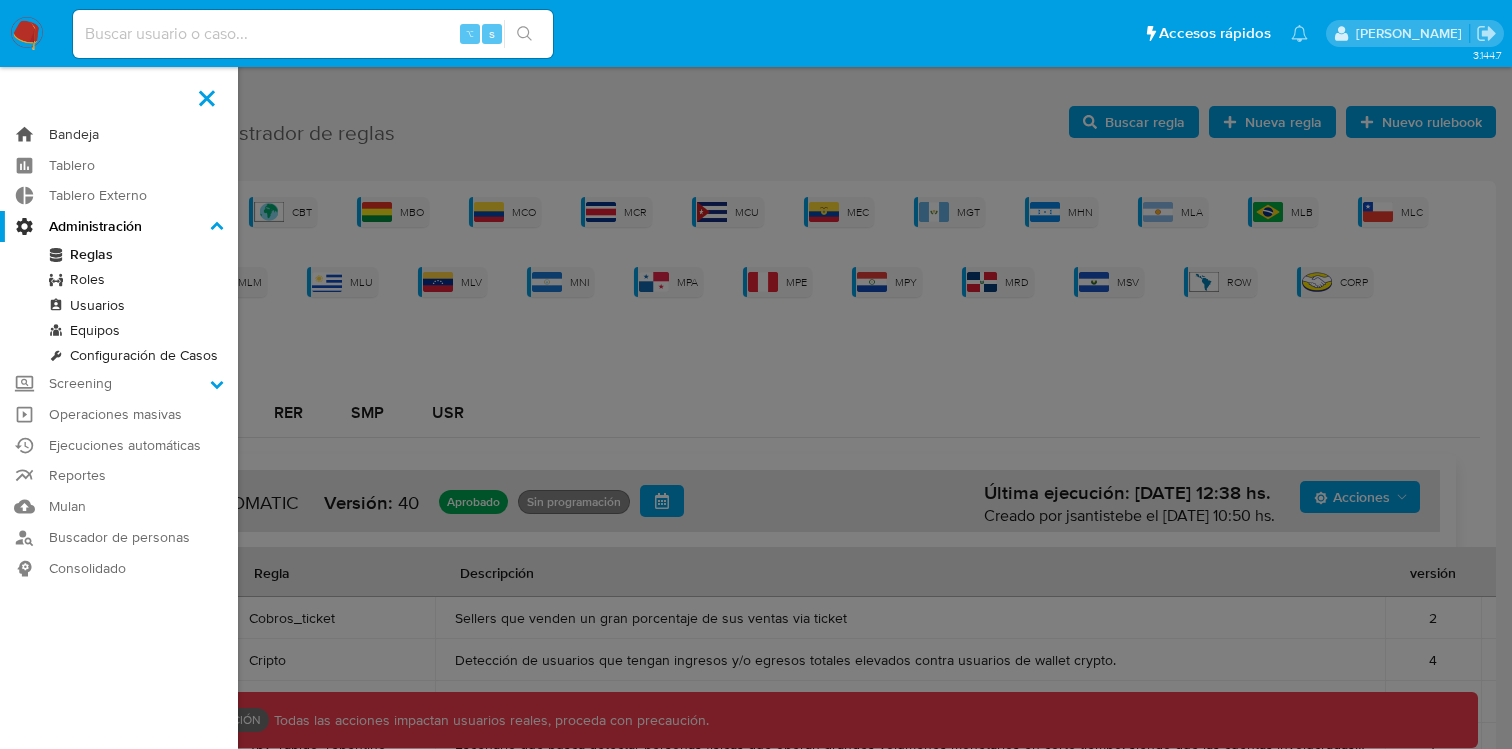 click on "Bandeja" at bounding box center (119, 134) 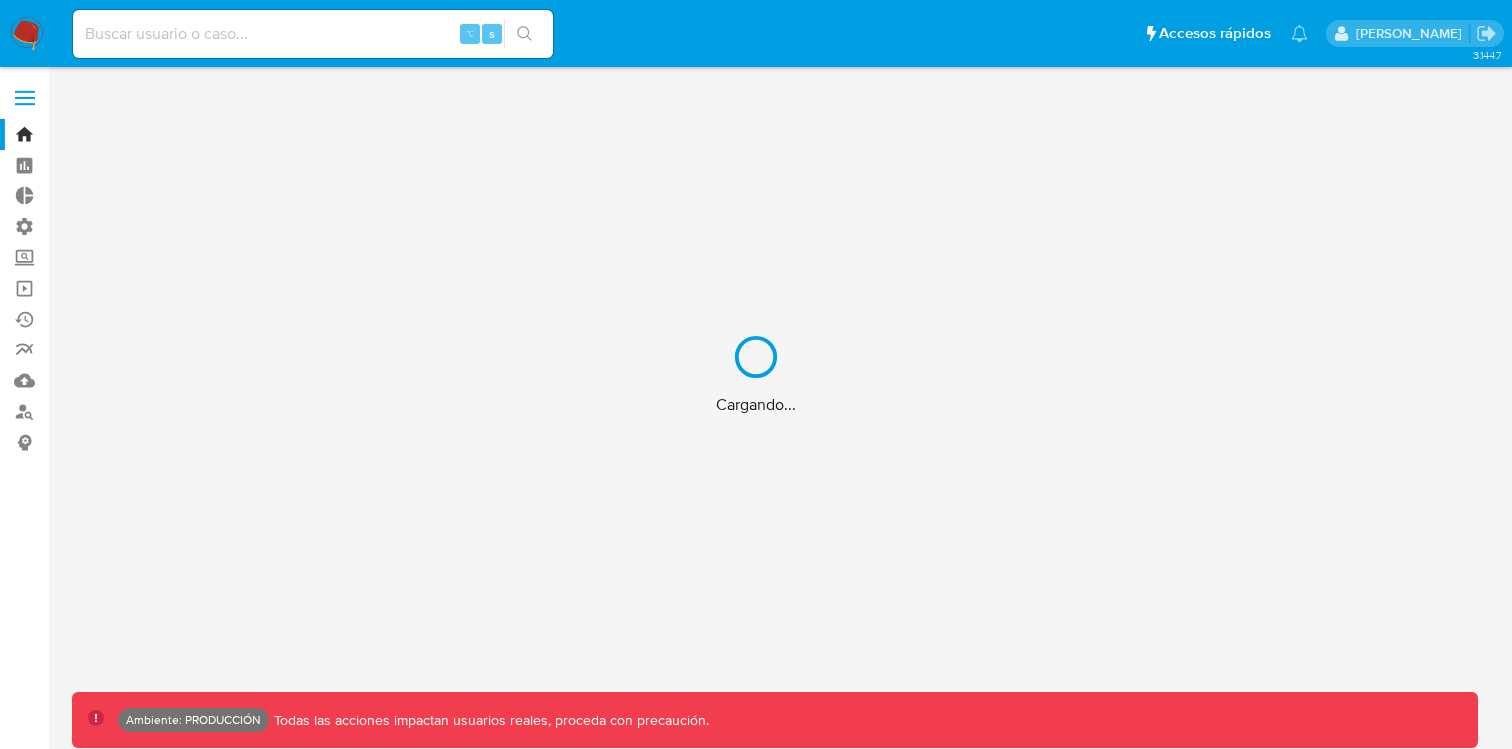 scroll, scrollTop: 0, scrollLeft: 0, axis: both 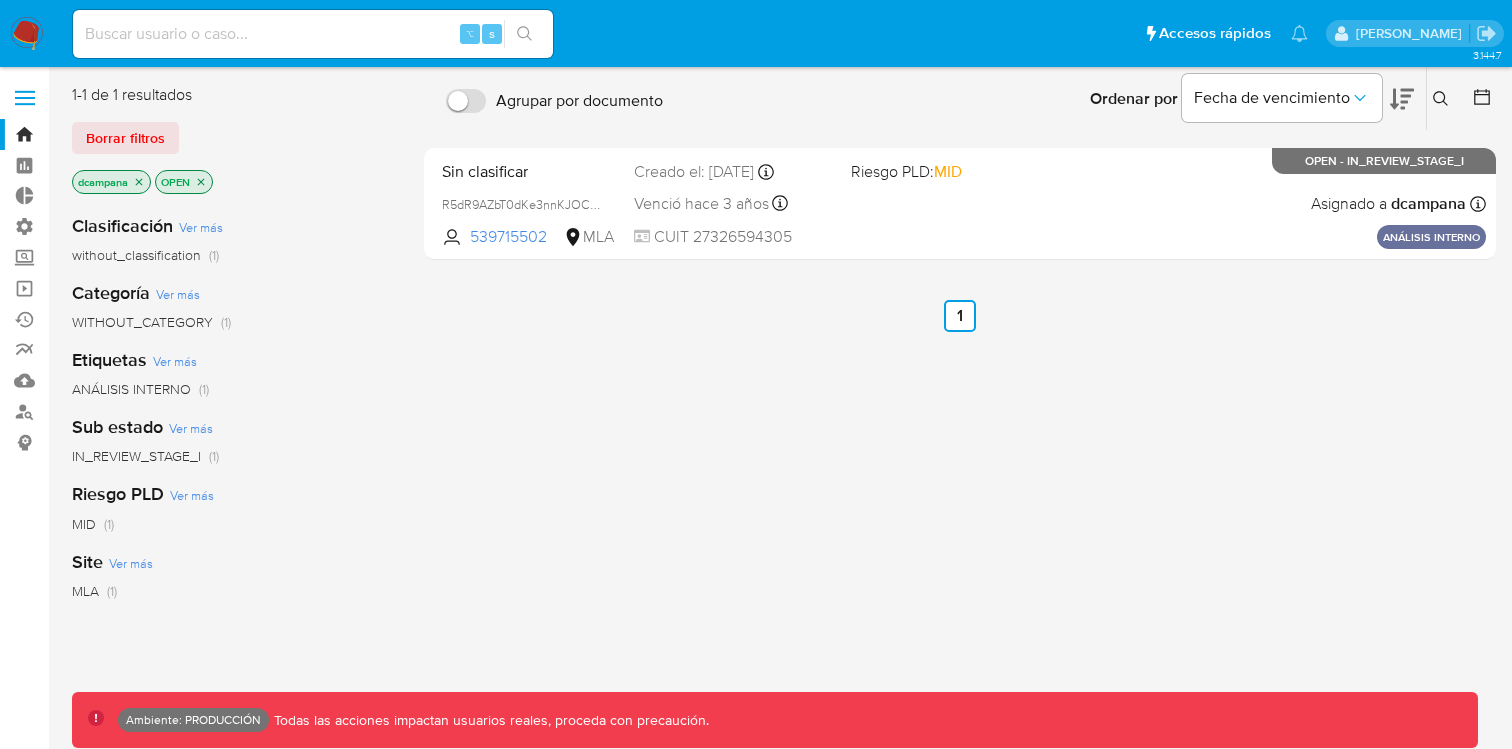 click 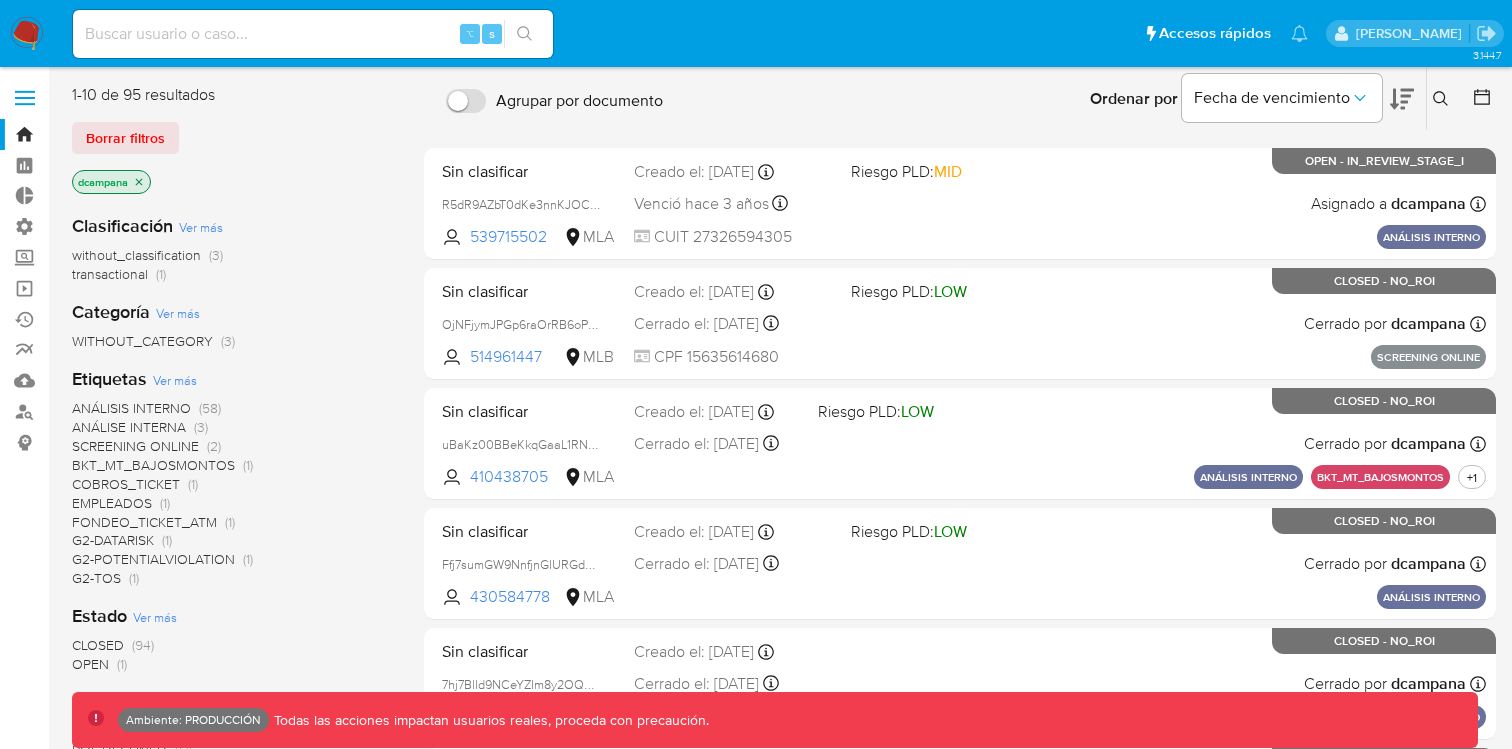 click 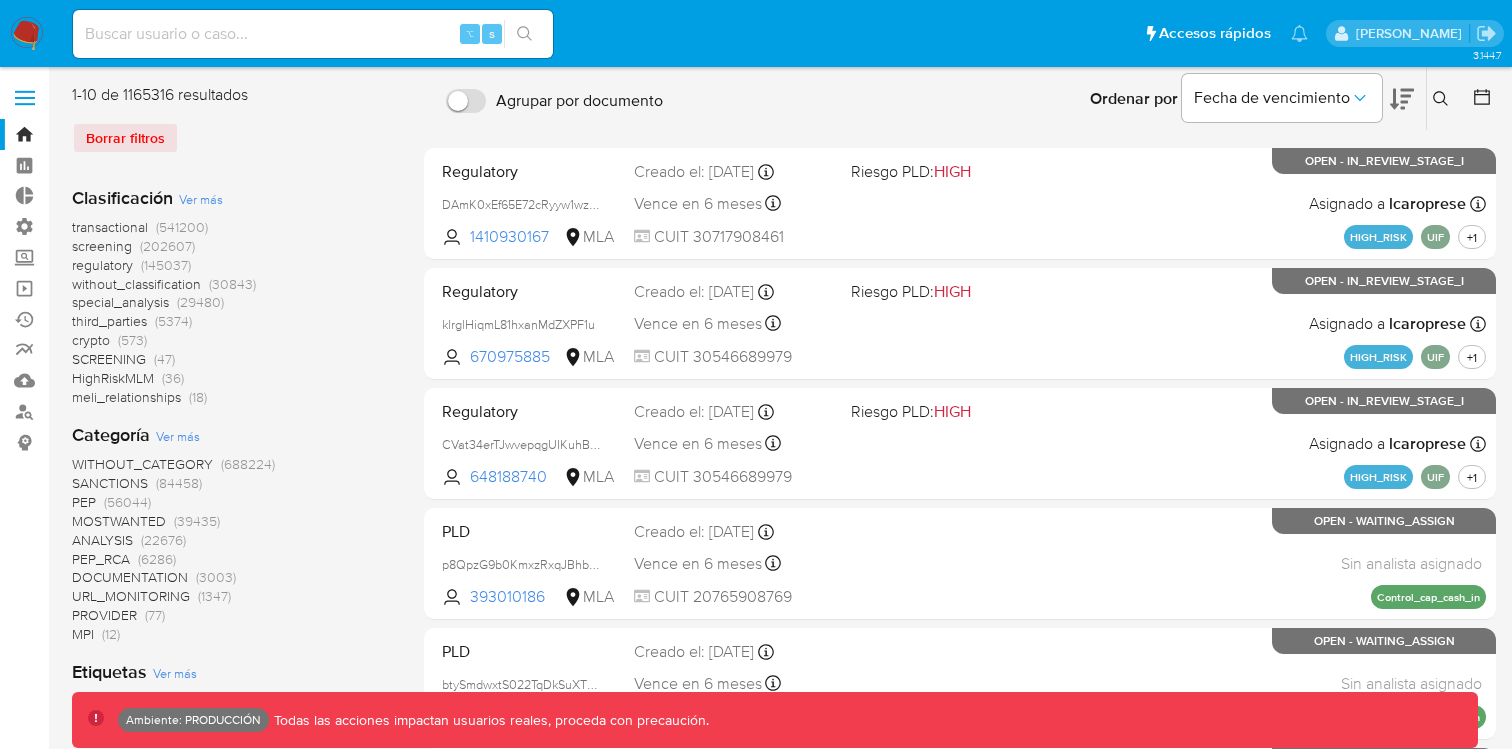 click on "transactional" at bounding box center [110, 227] 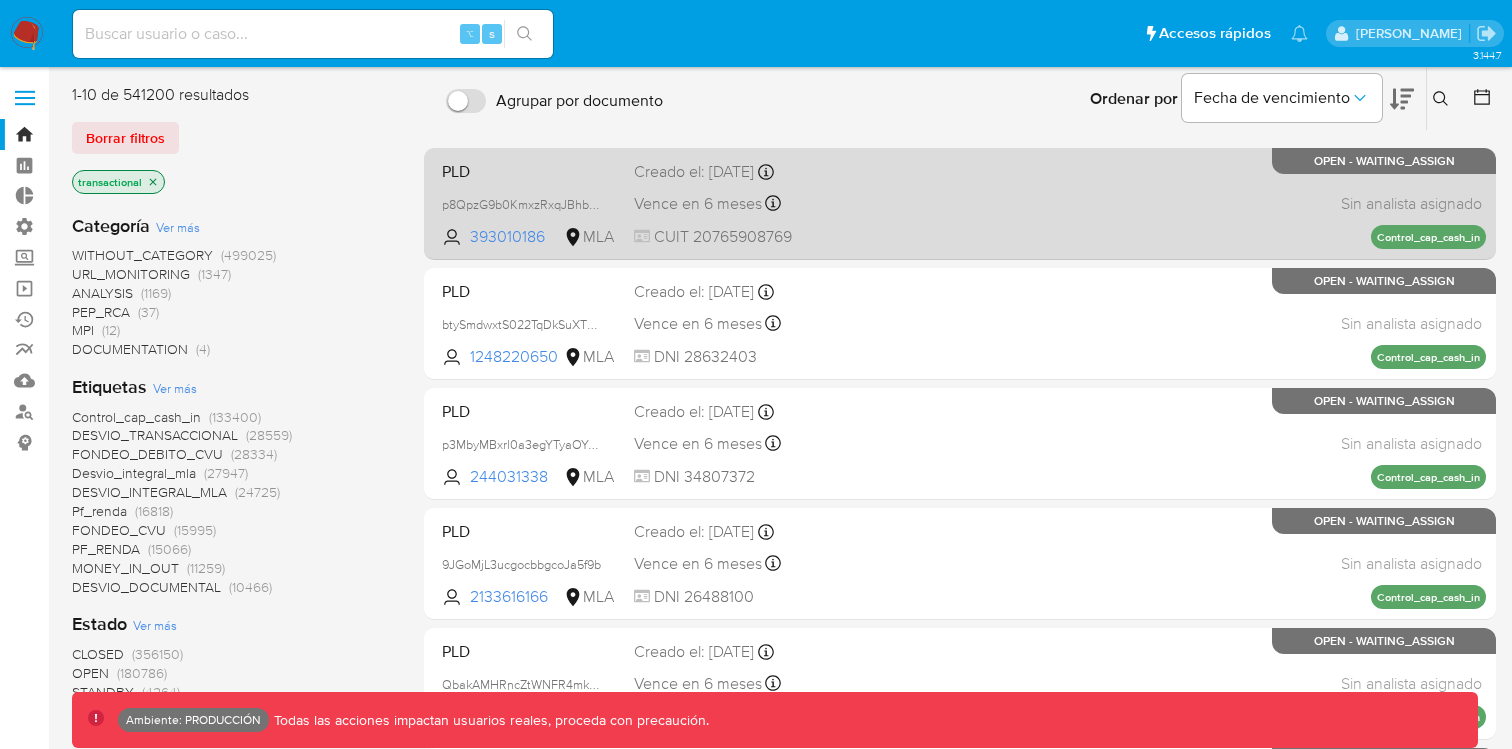 click on "Vence en 6 meses   Vence el 22/01/2026 23:26:22" at bounding box center [734, 203] 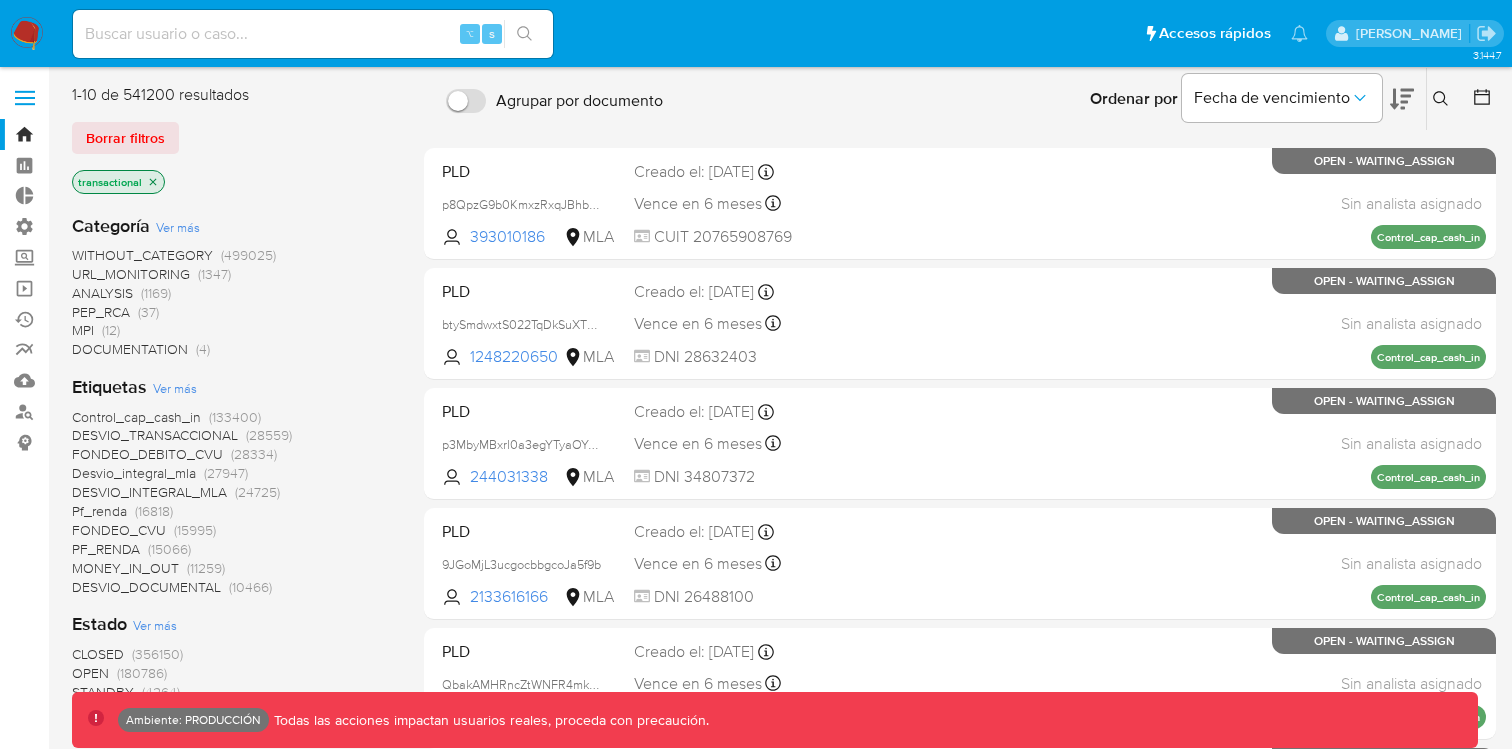 click at bounding box center [25, 104] 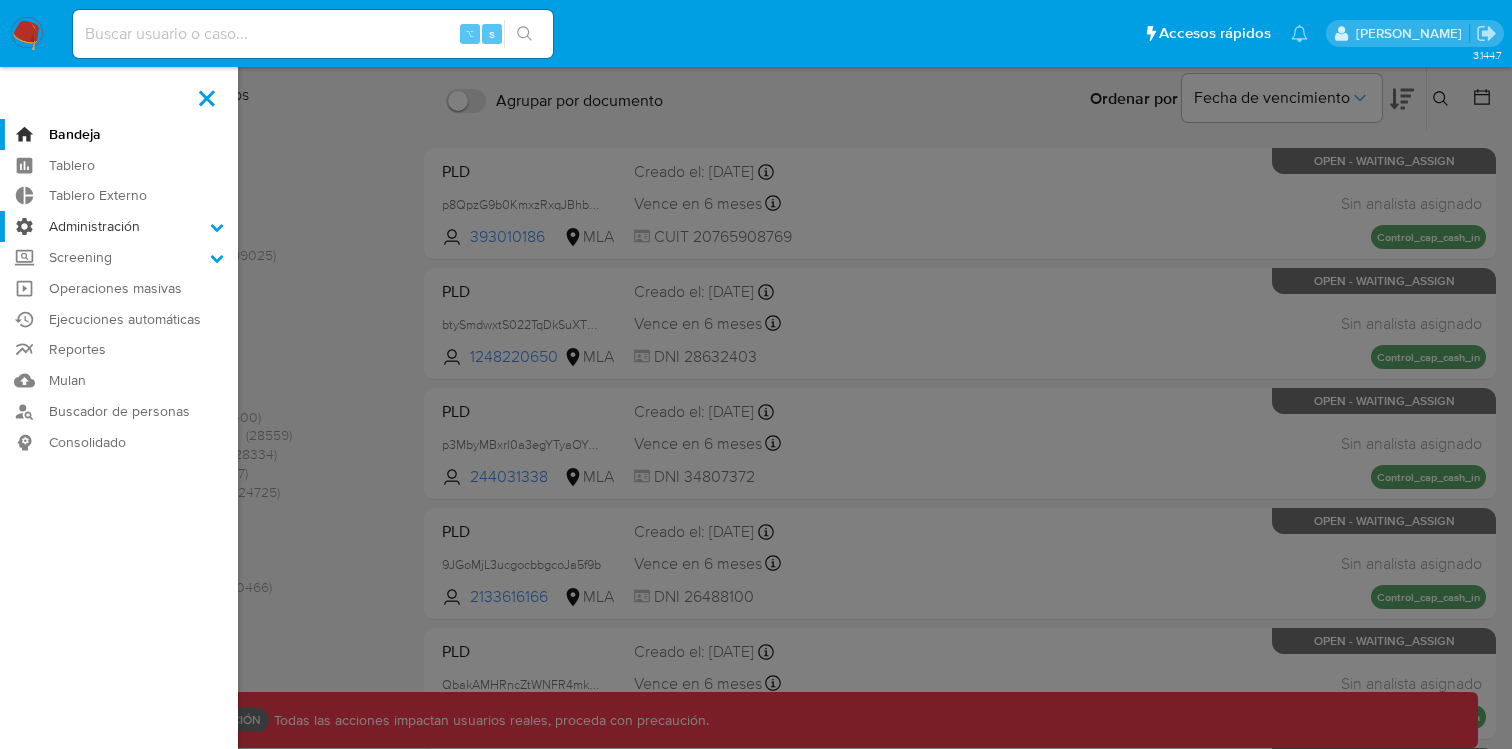 click on "Administración" at bounding box center [119, 226] 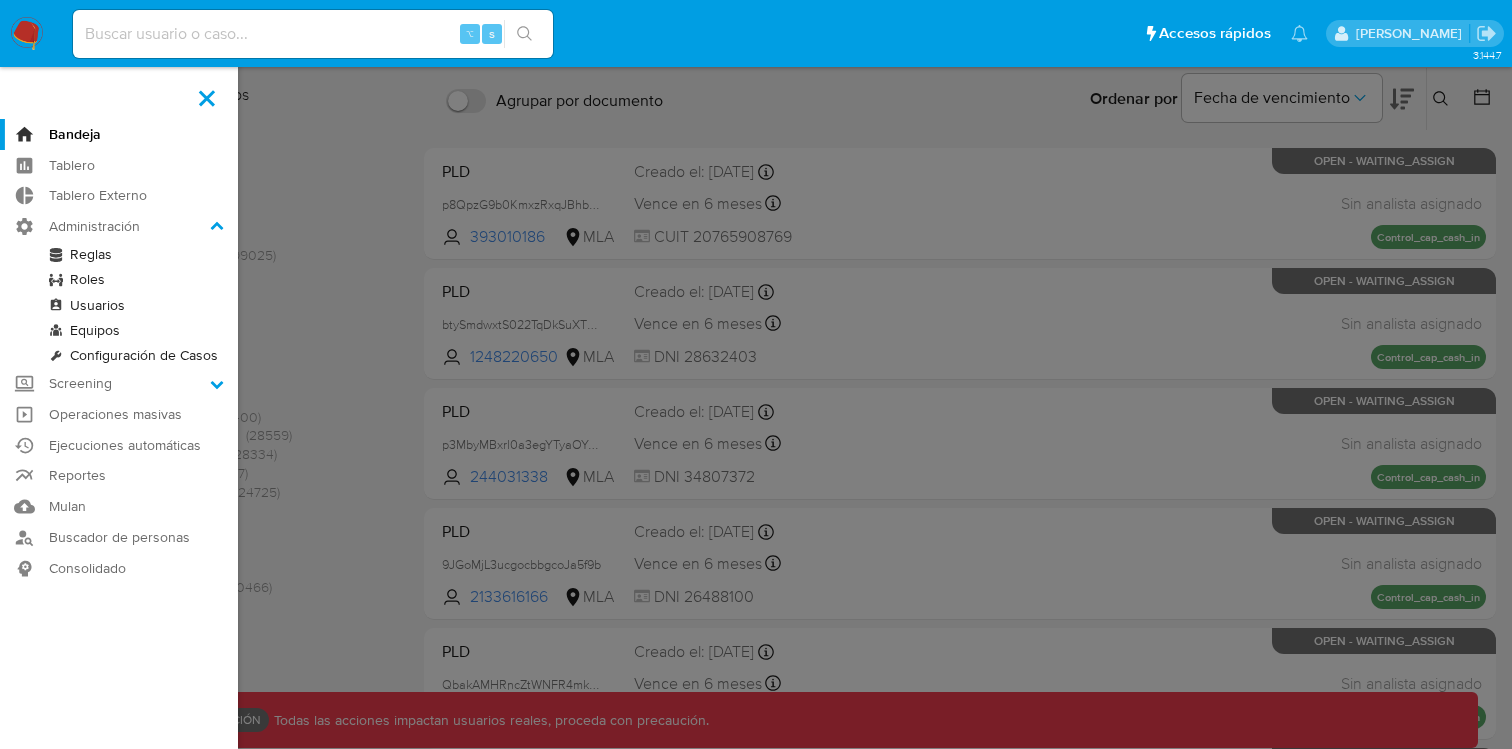 click on "Roles" at bounding box center [119, 279] 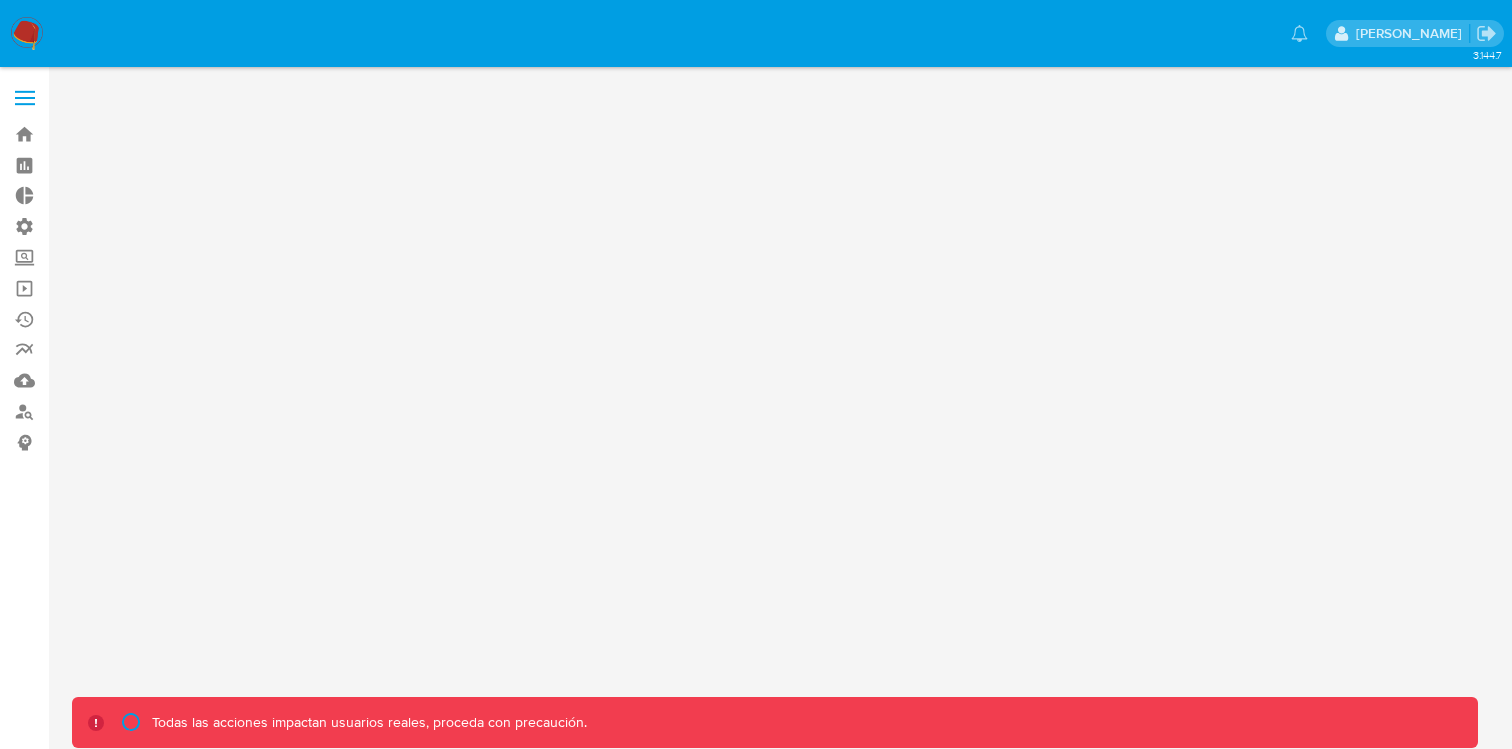 scroll, scrollTop: 0, scrollLeft: 0, axis: both 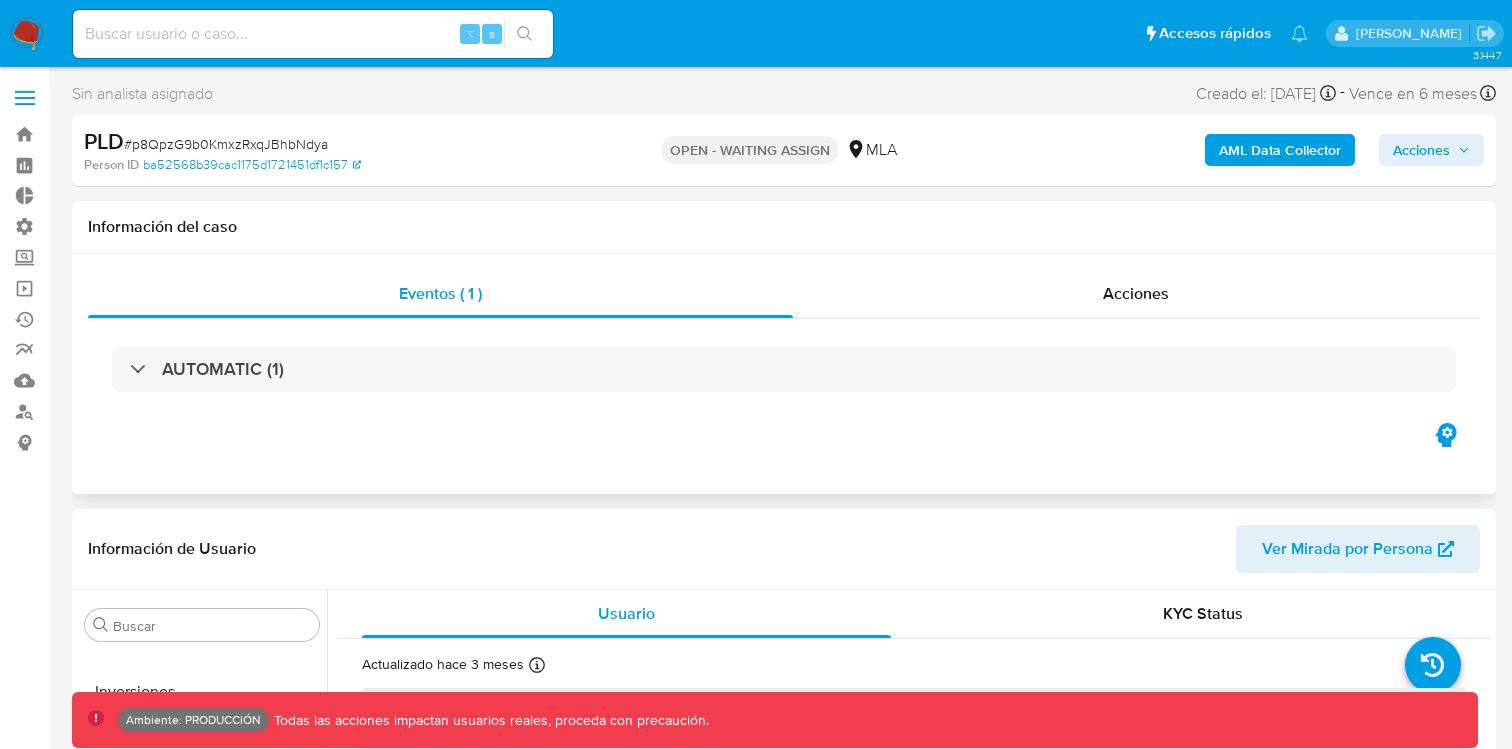 click on "AUTOMATIC (1)" at bounding box center [784, 369] 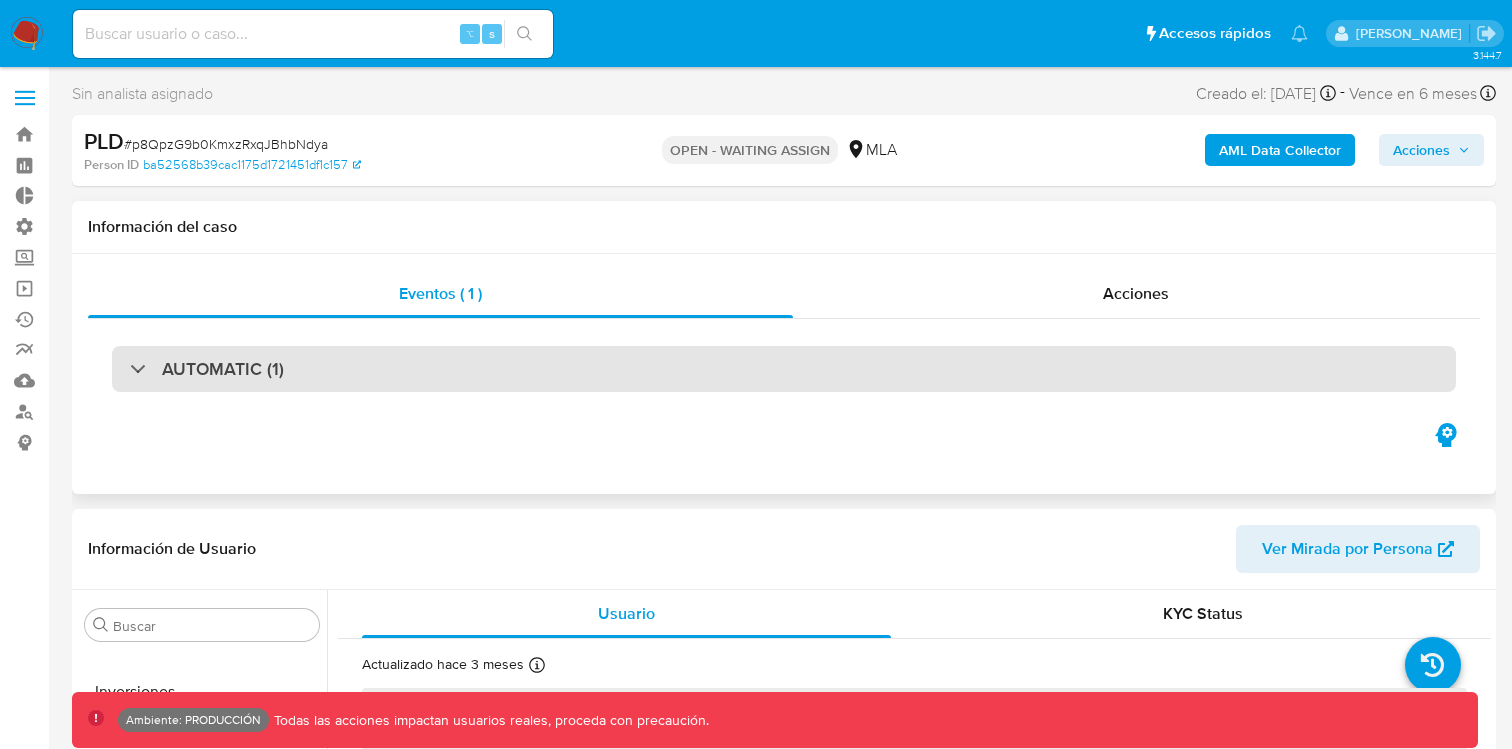 click on "AUTOMATIC (1)" at bounding box center (784, 369) 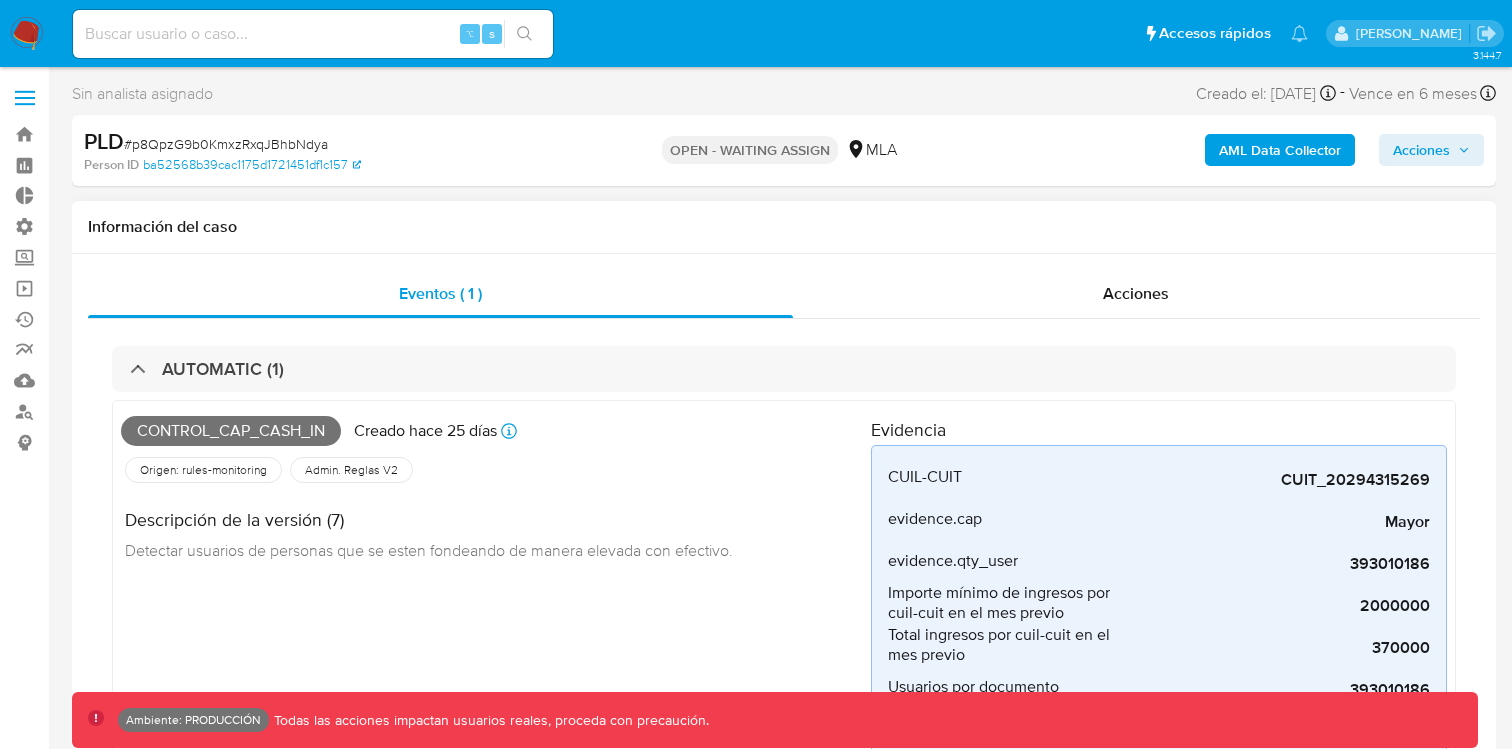 select on "10" 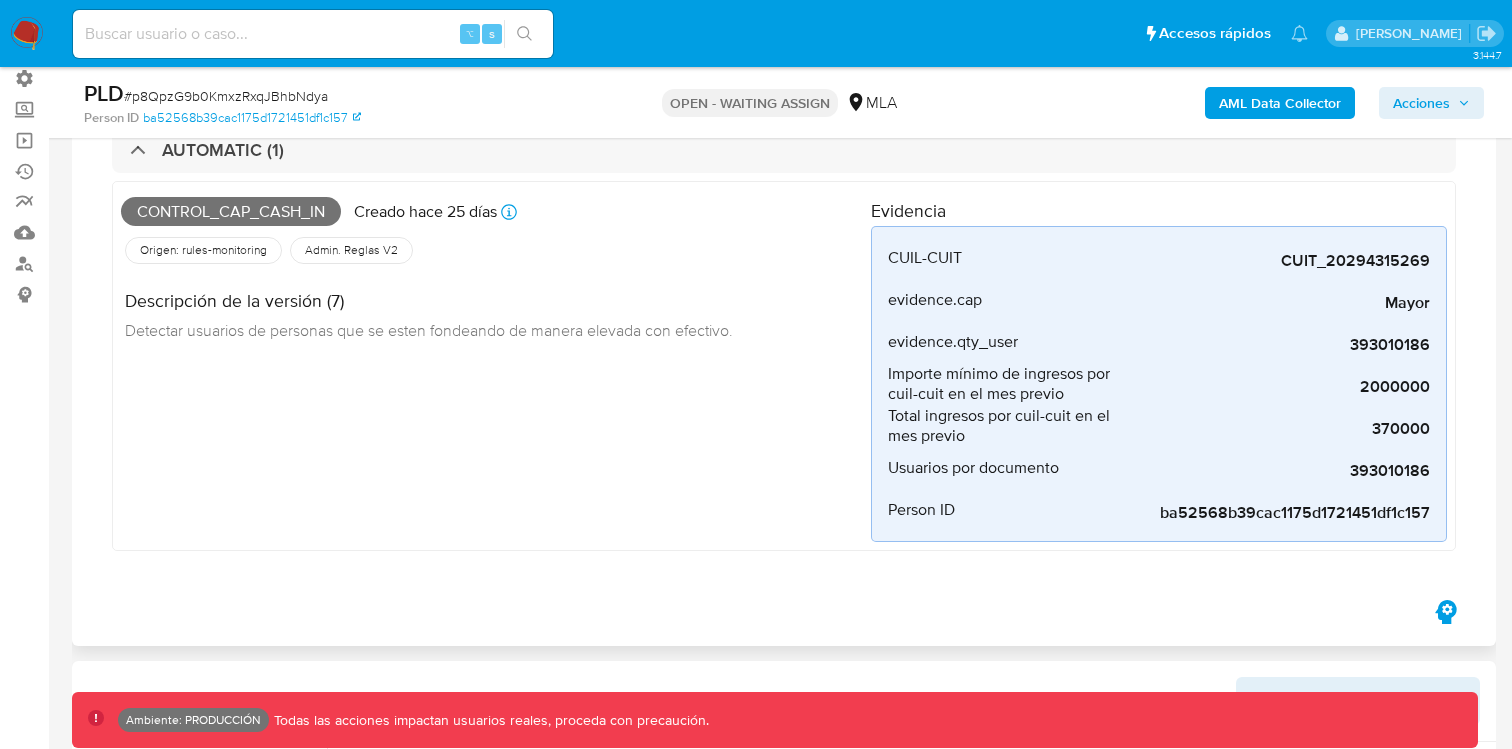scroll, scrollTop: 153, scrollLeft: 0, axis: vertical 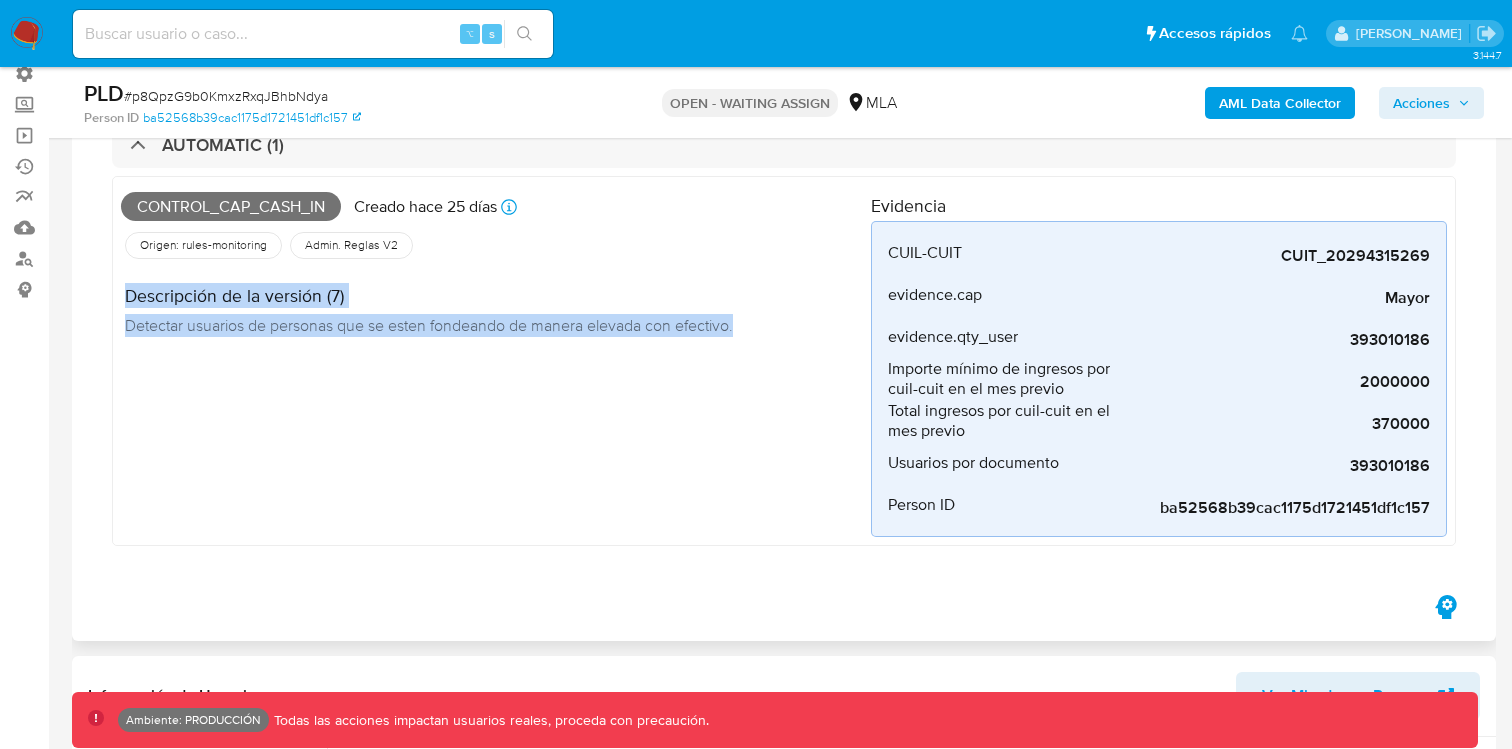 drag, startPoint x: 747, startPoint y: 330, endPoint x: 110, endPoint y: 298, distance: 637.8033 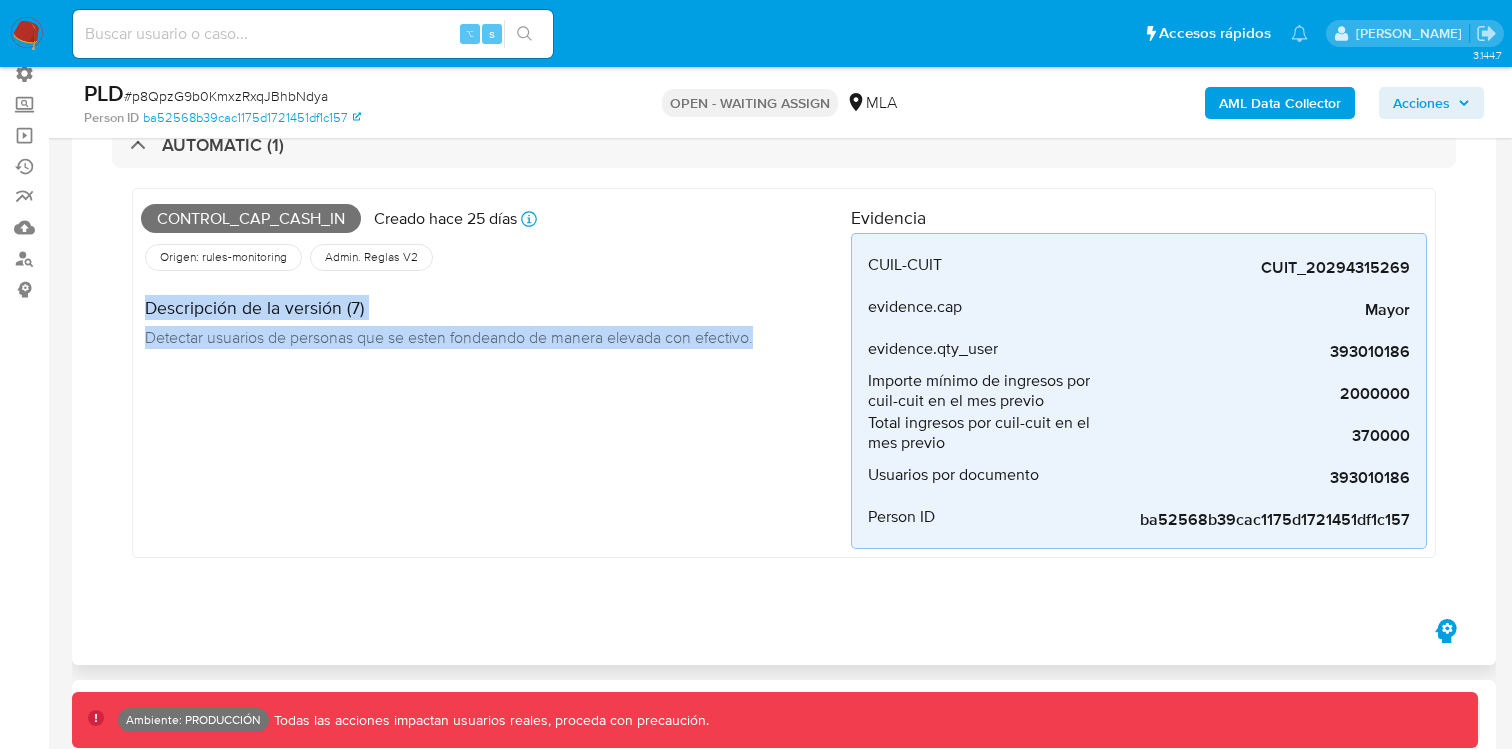drag, startPoint x: 760, startPoint y: 334, endPoint x: 139, endPoint y: 297, distance: 622.10126 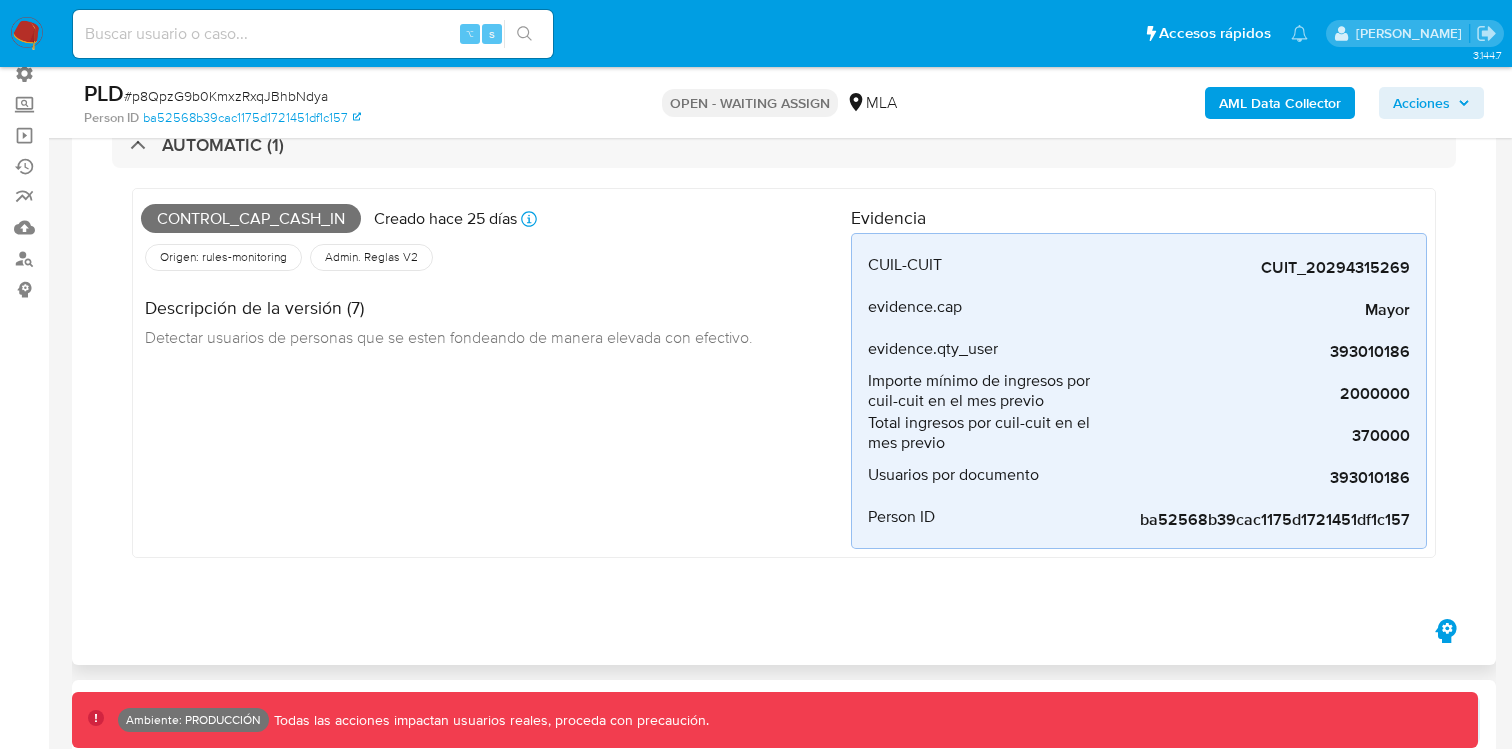 click on "Evidencia" at bounding box center (1139, 218) 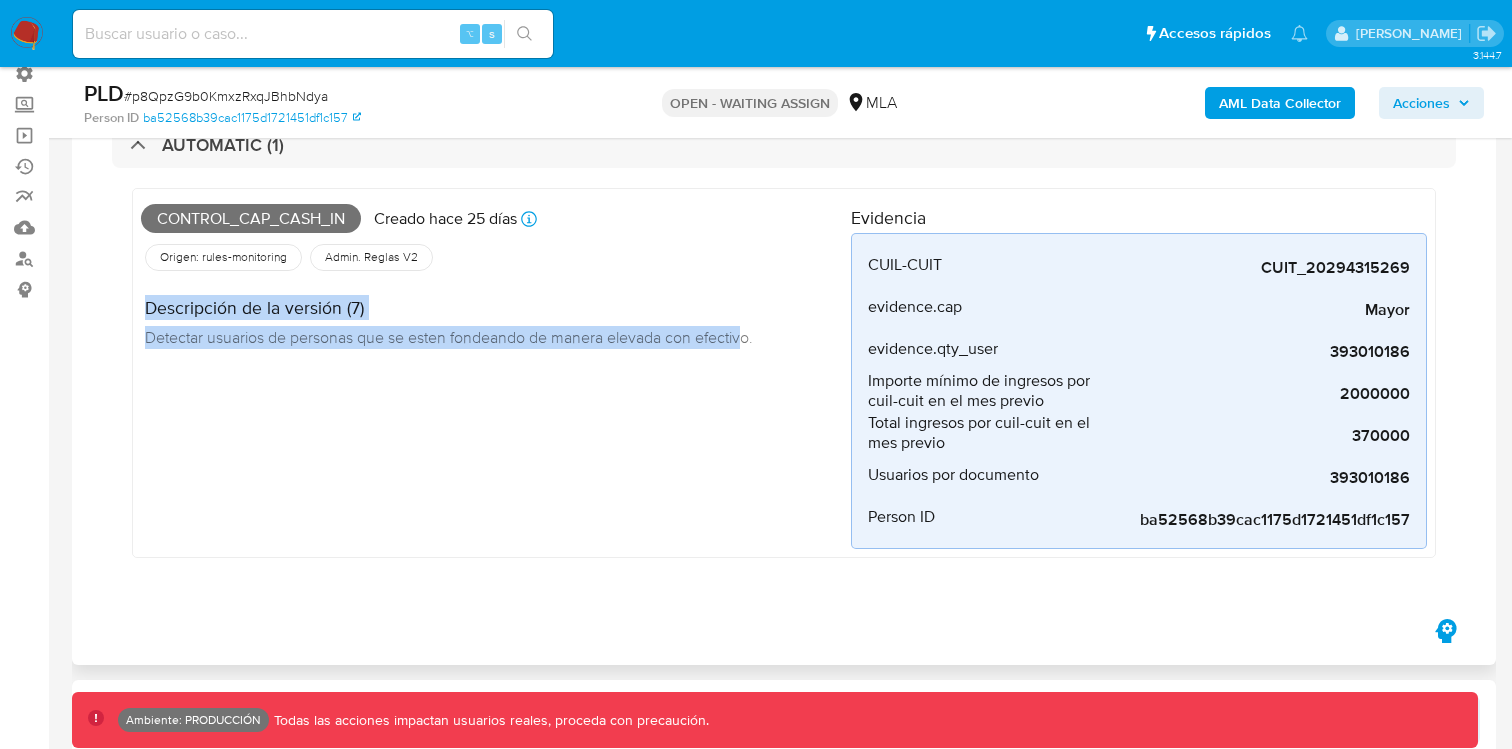 drag, startPoint x: 750, startPoint y: 344, endPoint x: 111, endPoint y: 301, distance: 640.4451 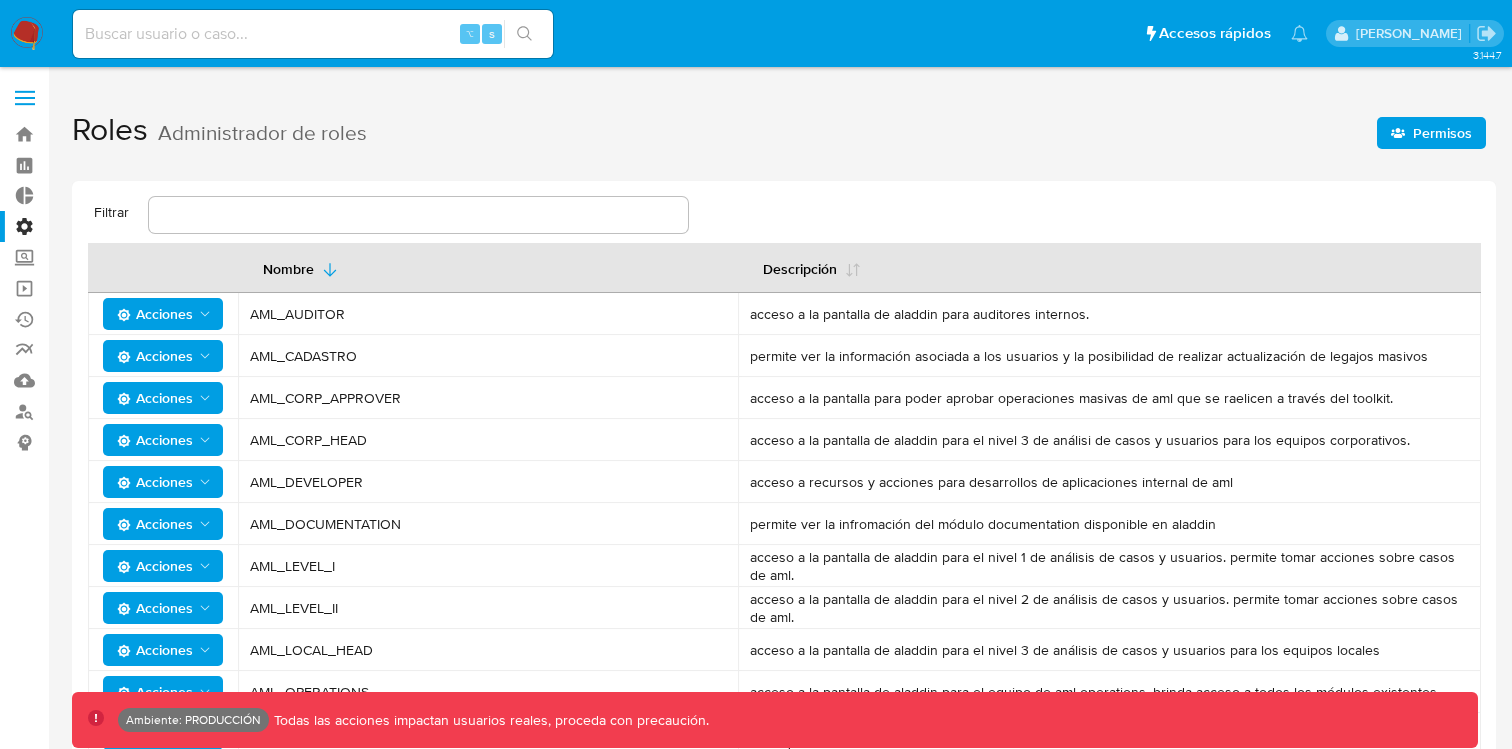 scroll, scrollTop: 4, scrollLeft: 0, axis: vertical 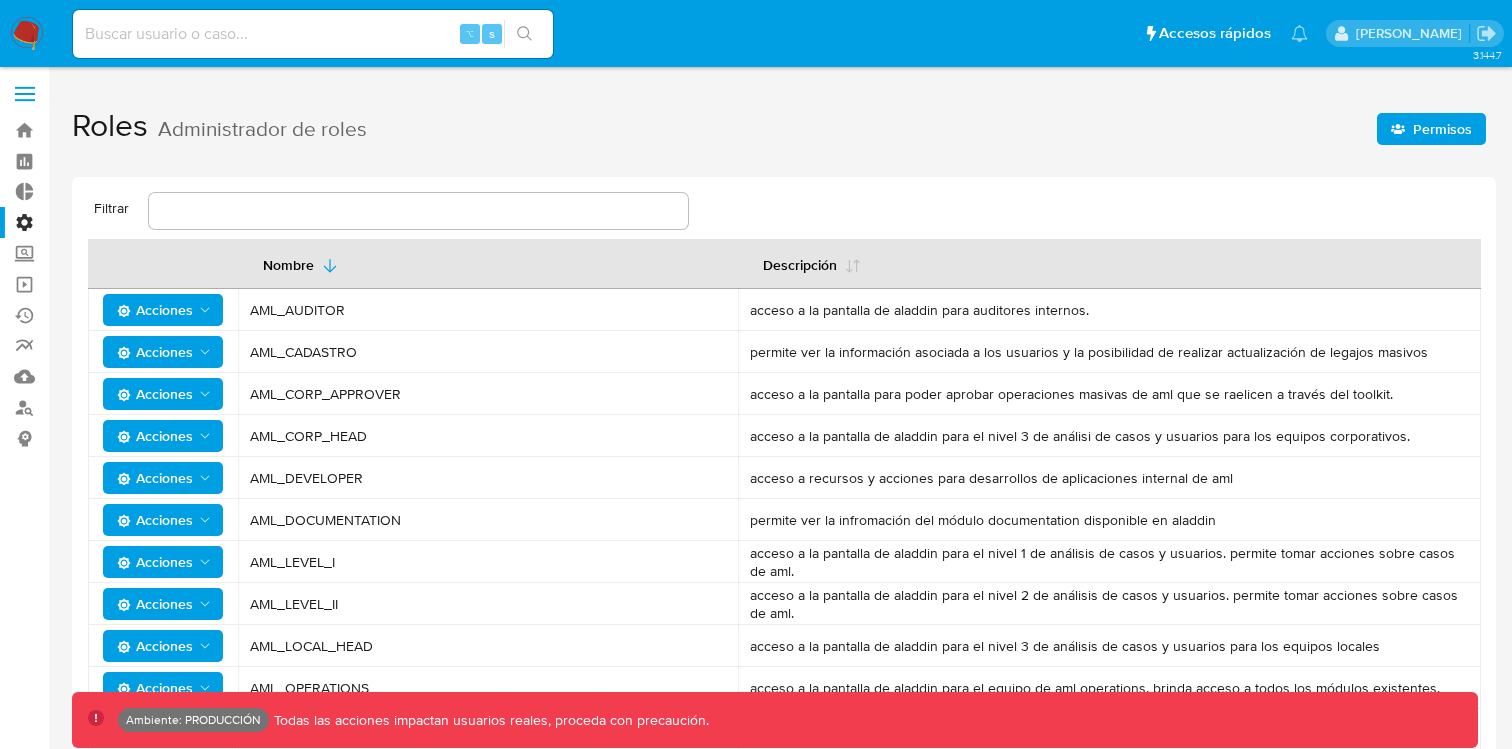 click at bounding box center [25, 94] 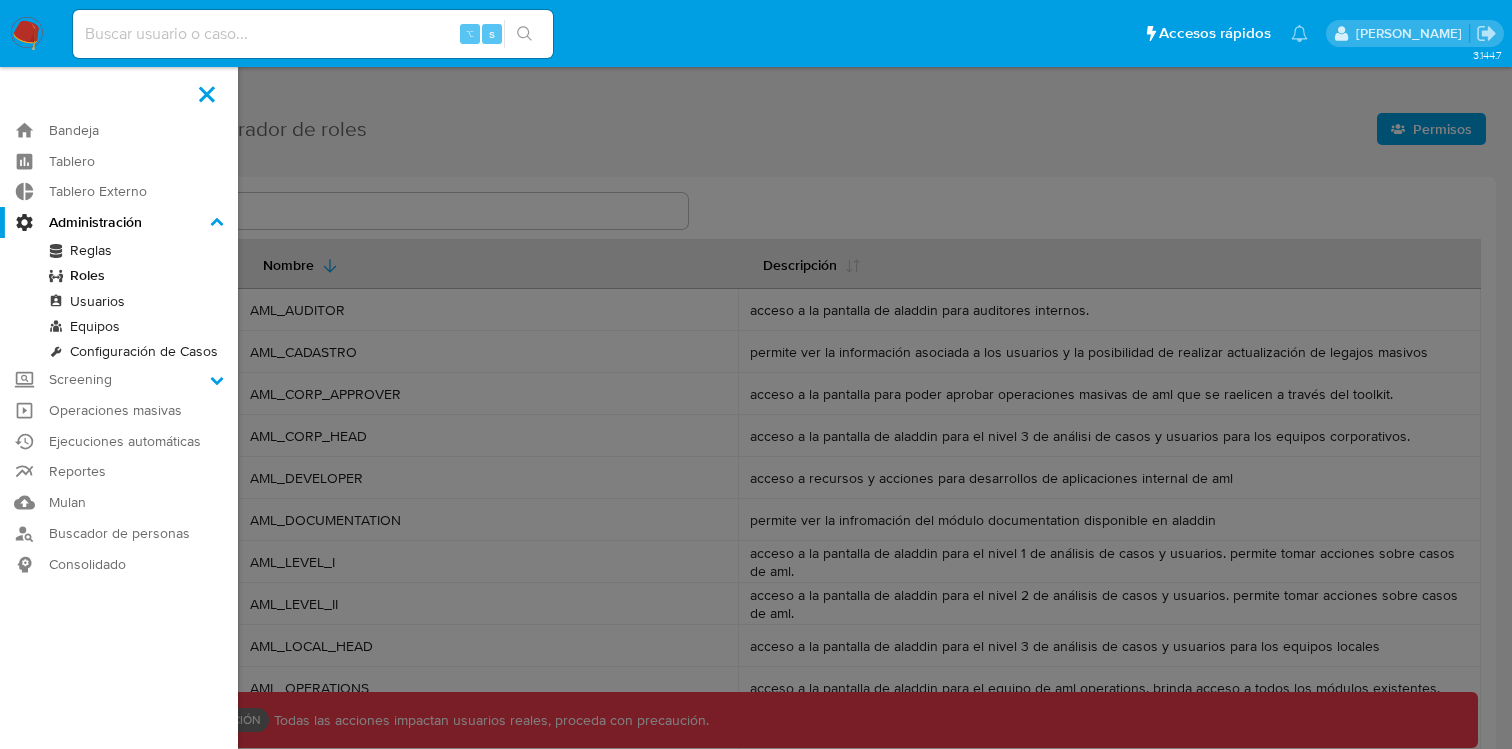 click on "Reglas" at bounding box center (119, 250) 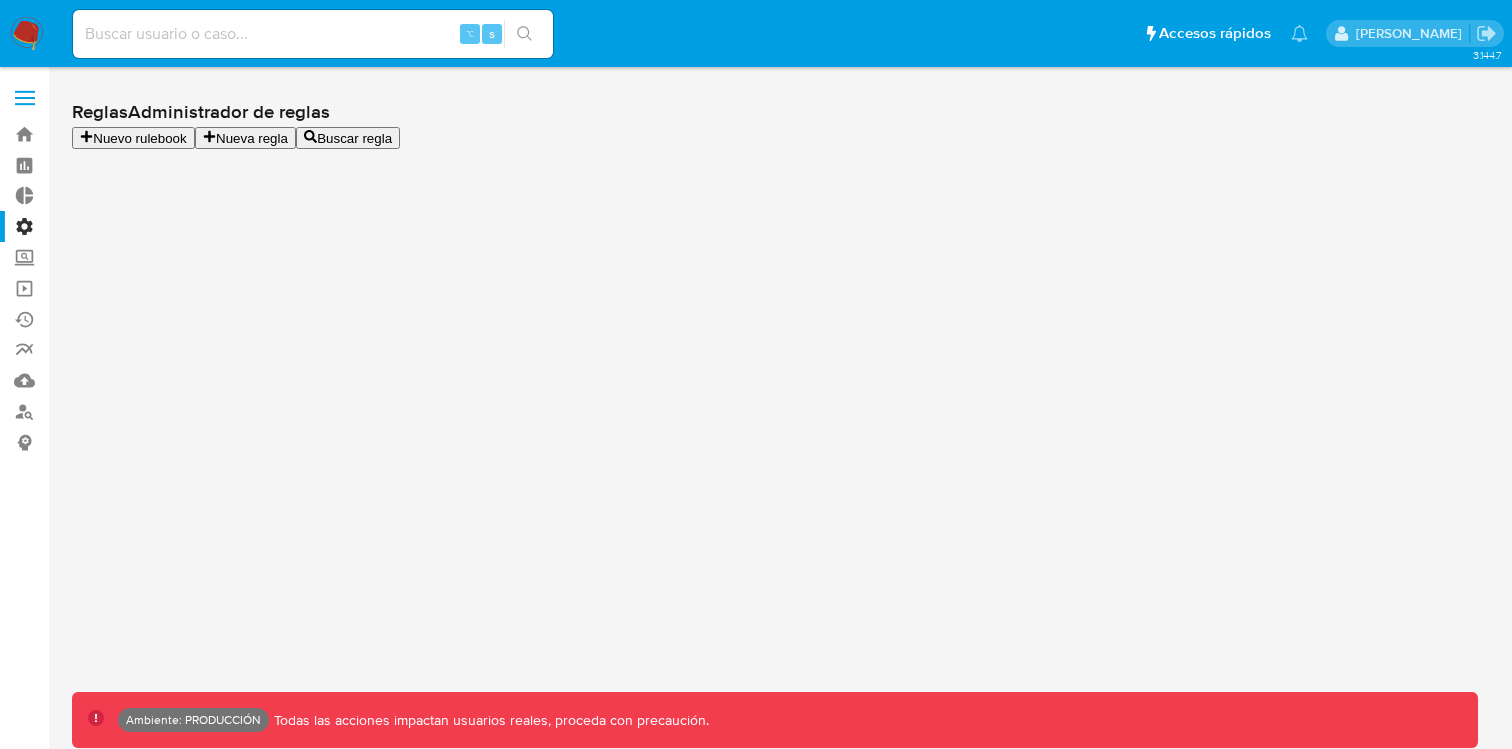 scroll, scrollTop: 16, scrollLeft: 0, axis: vertical 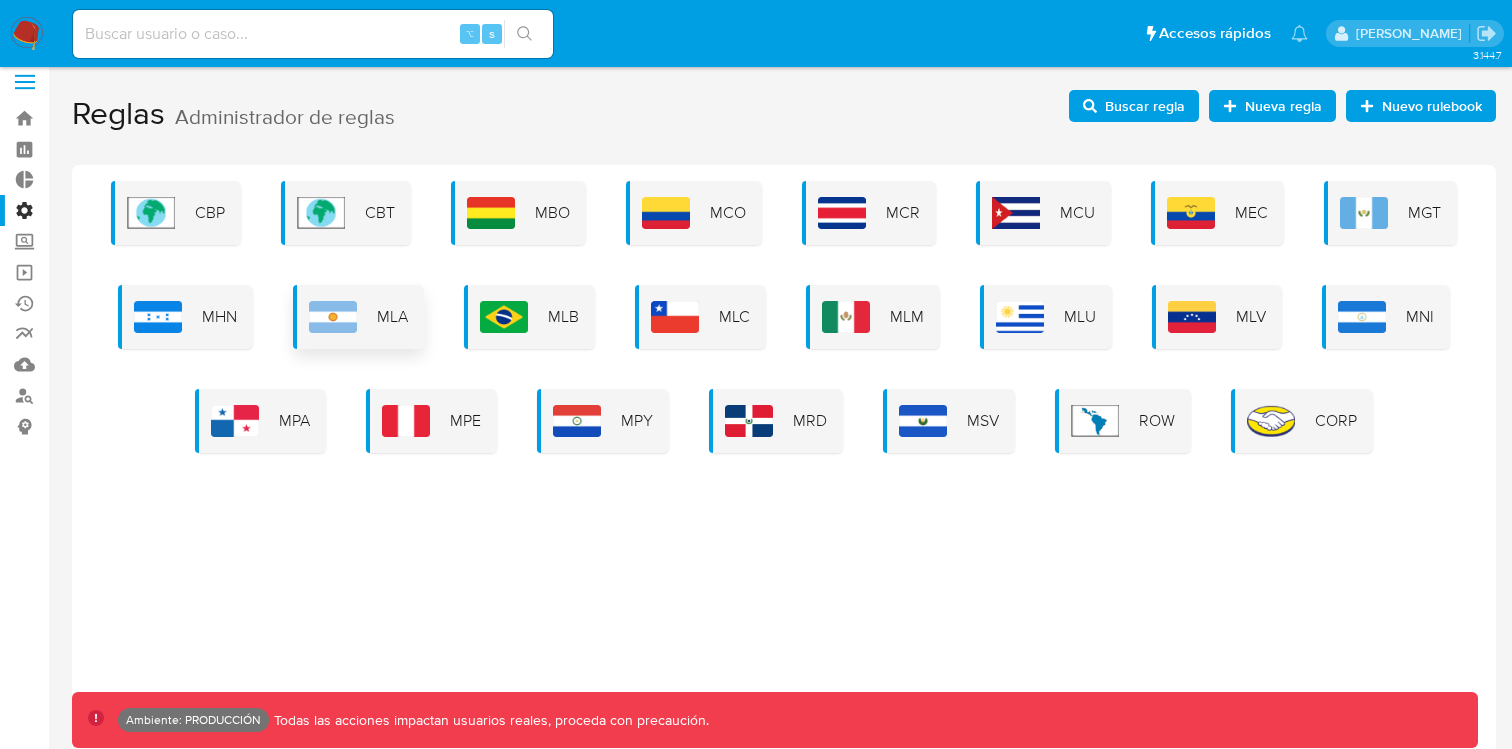 click at bounding box center (333, 317) 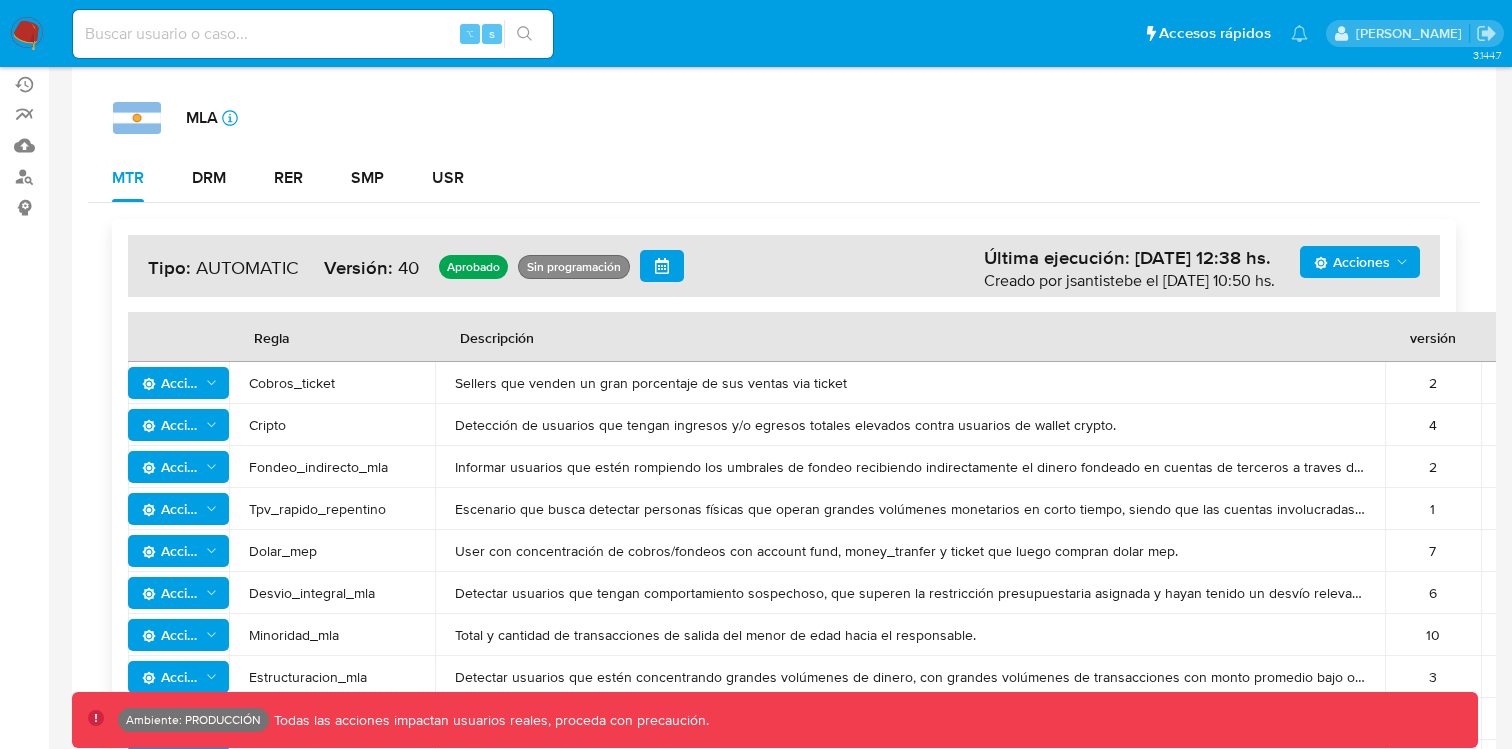 scroll, scrollTop: 249, scrollLeft: 0, axis: vertical 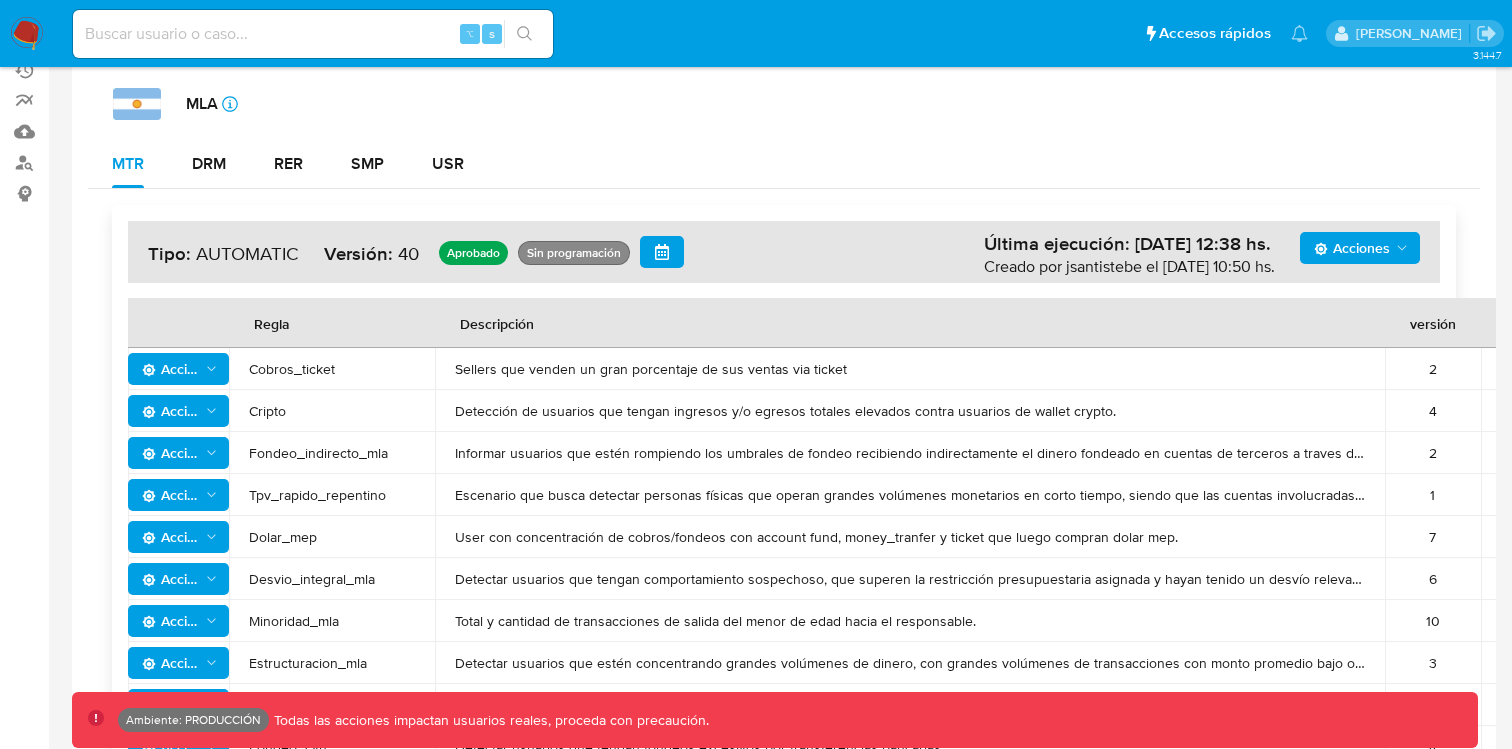 drag, startPoint x: 859, startPoint y: 362, endPoint x: 467, endPoint y: 368, distance: 392.04593 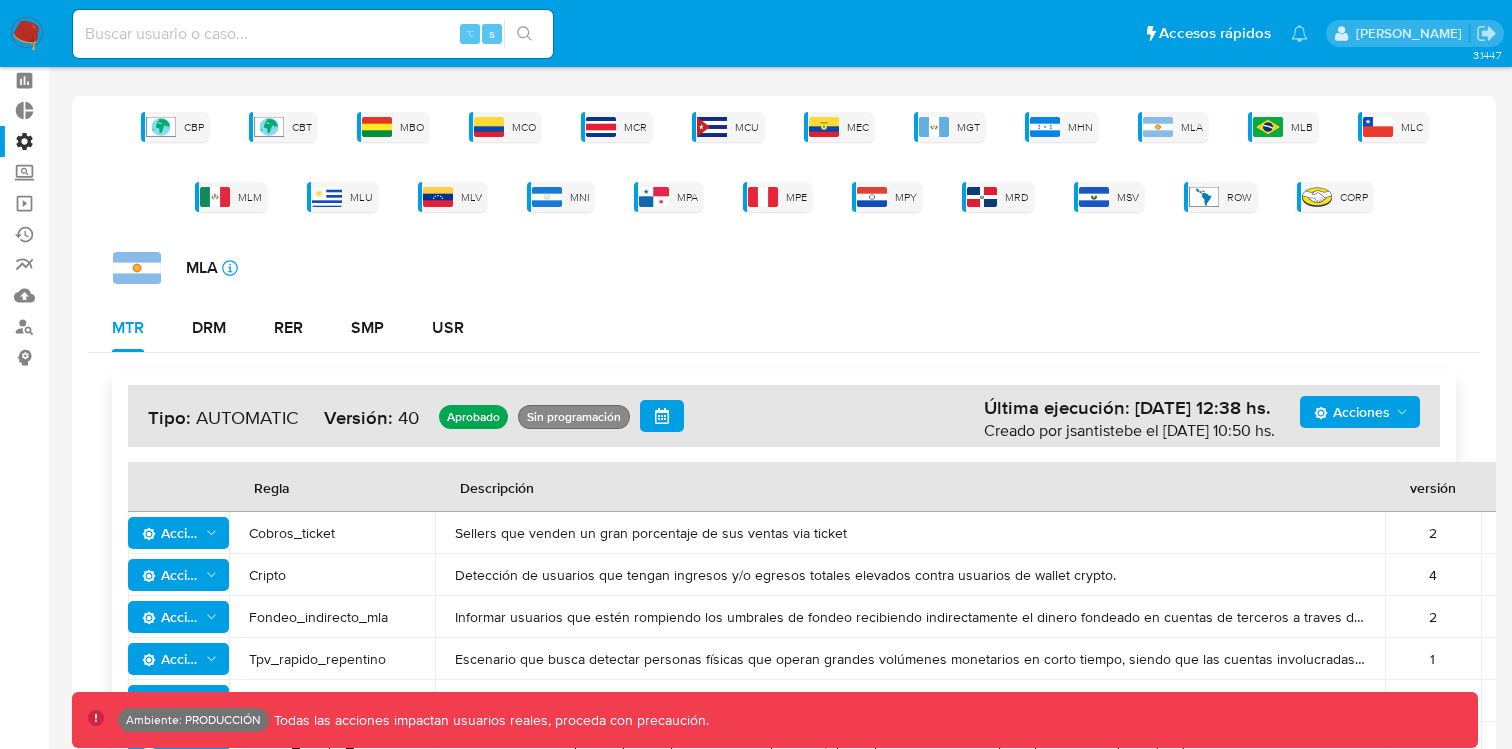 scroll, scrollTop: 0, scrollLeft: 0, axis: both 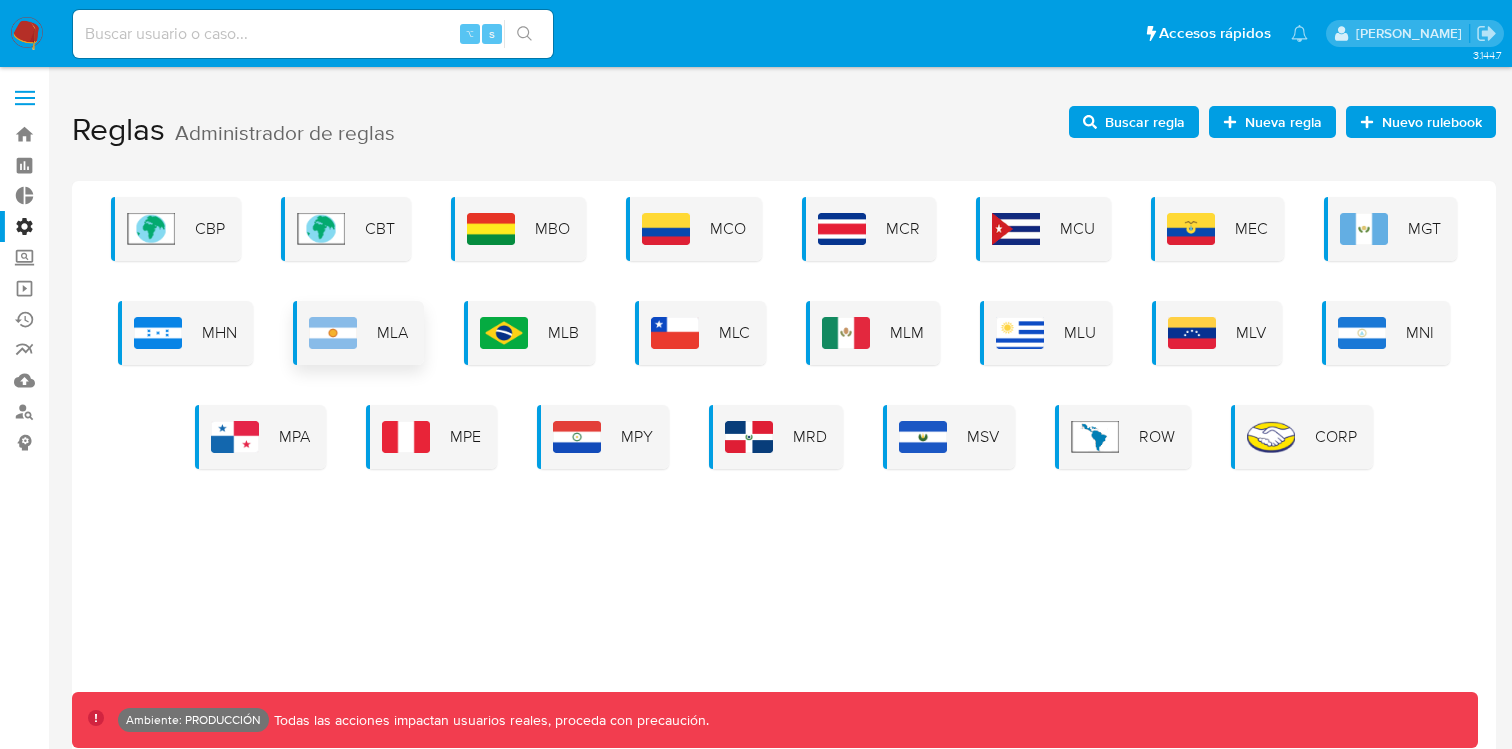 click on "MLA" at bounding box center [392, 333] 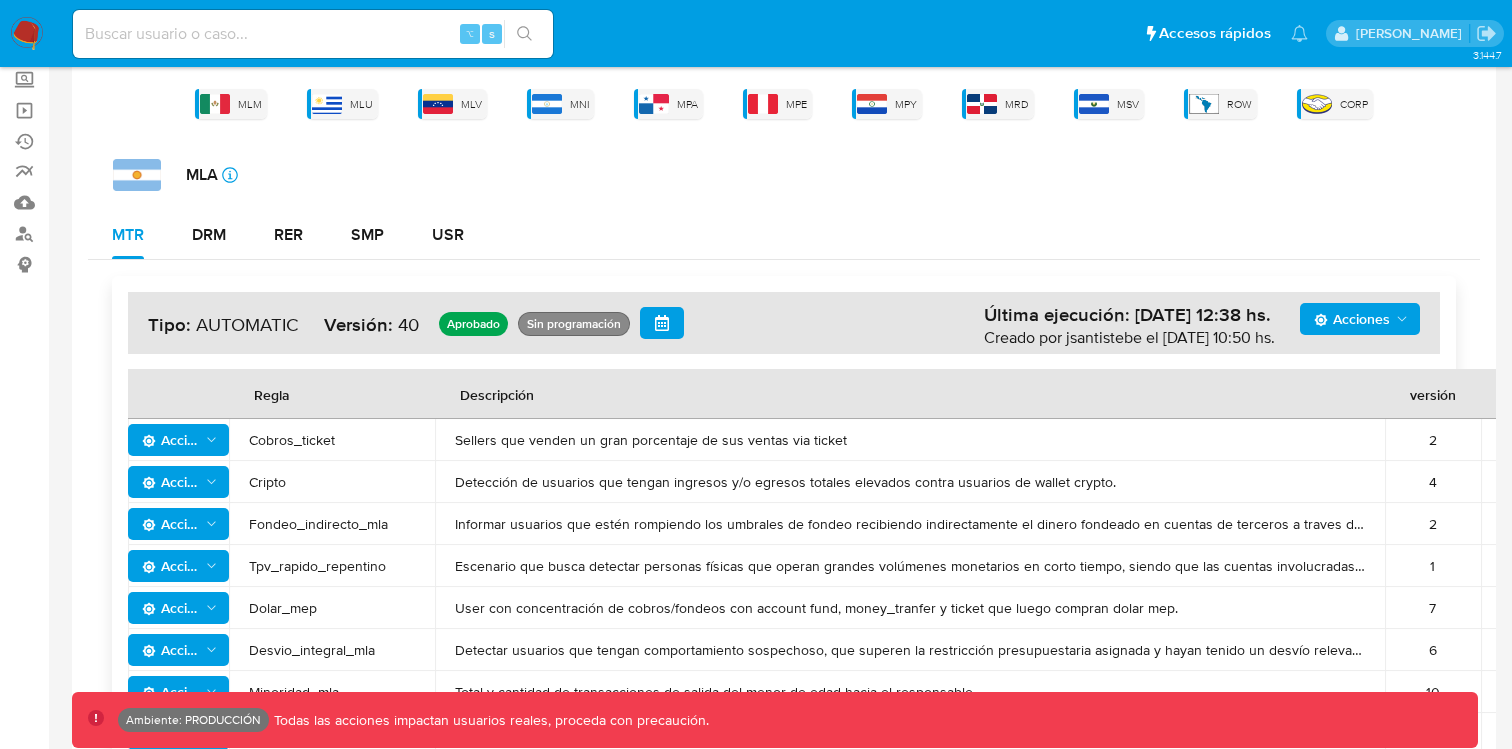 scroll, scrollTop: 0, scrollLeft: 0, axis: both 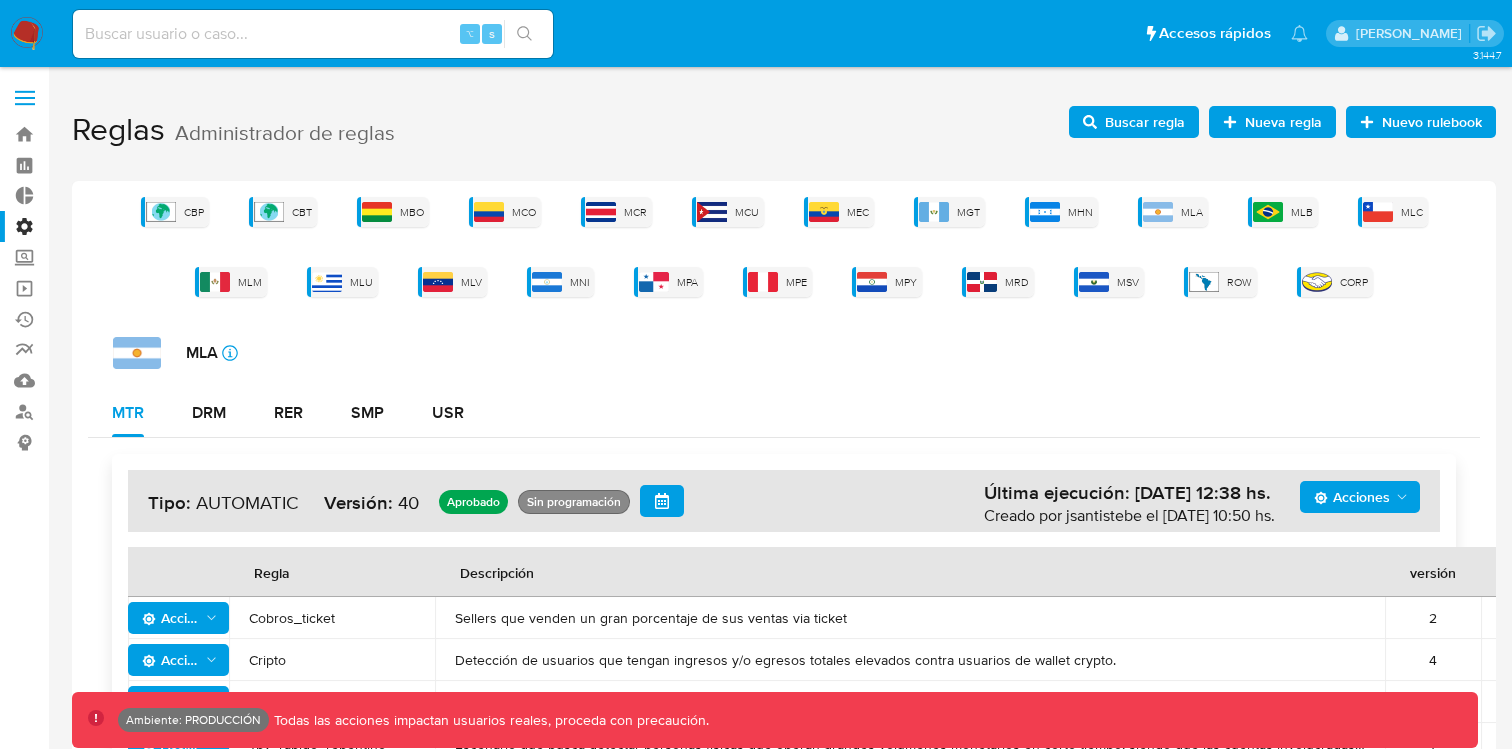 click on "Buscar regla" at bounding box center [1145, 122] 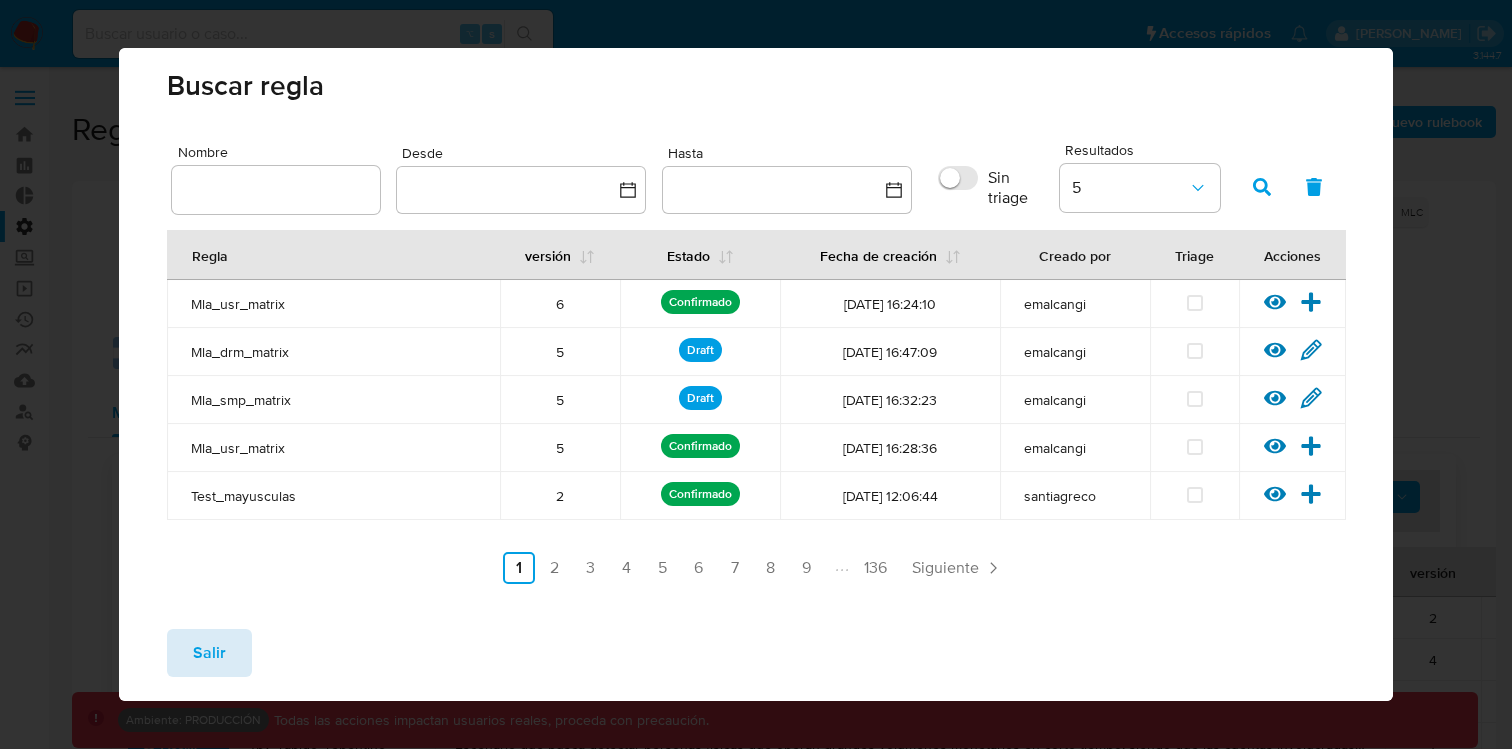 click on "Salir" at bounding box center [209, 653] 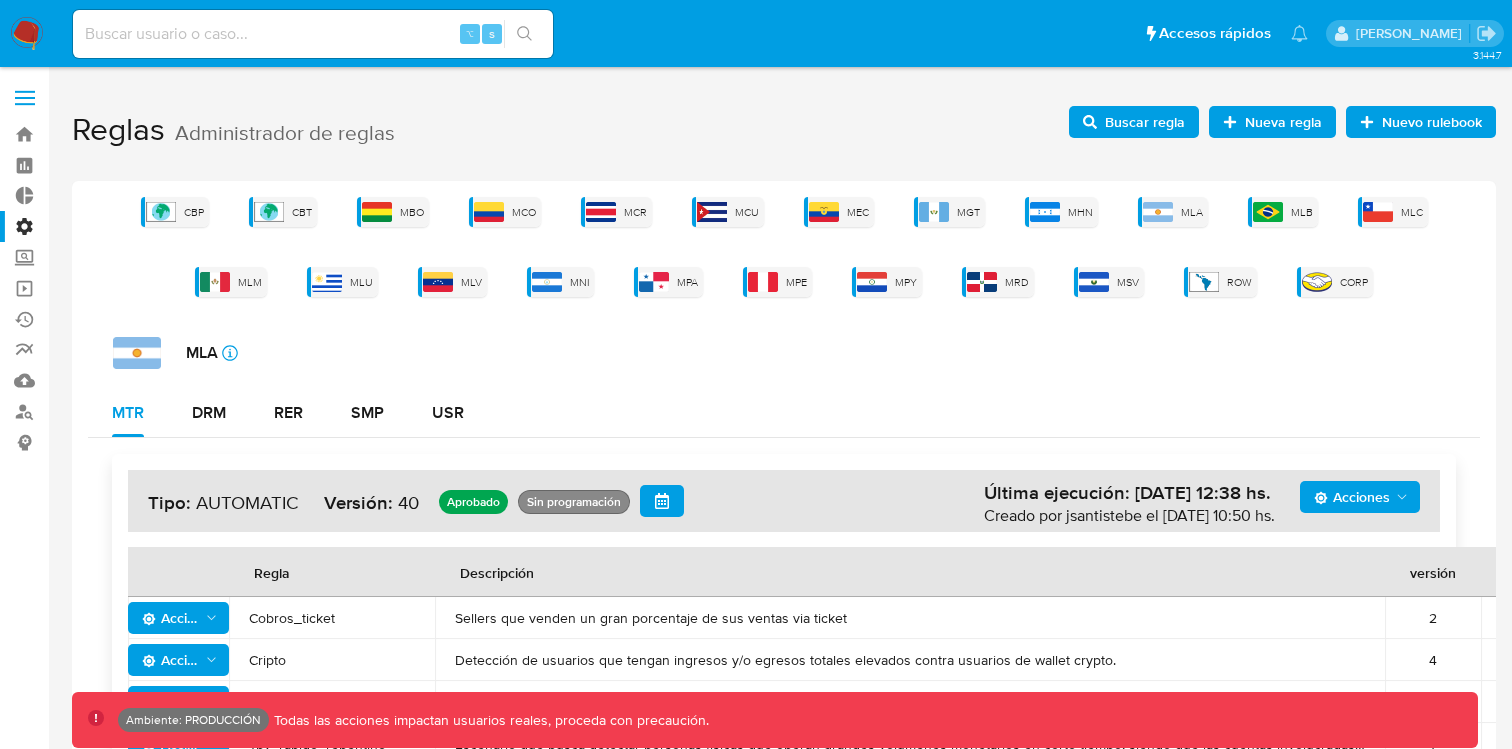 click on "Nueva regla" at bounding box center [1283, 122] 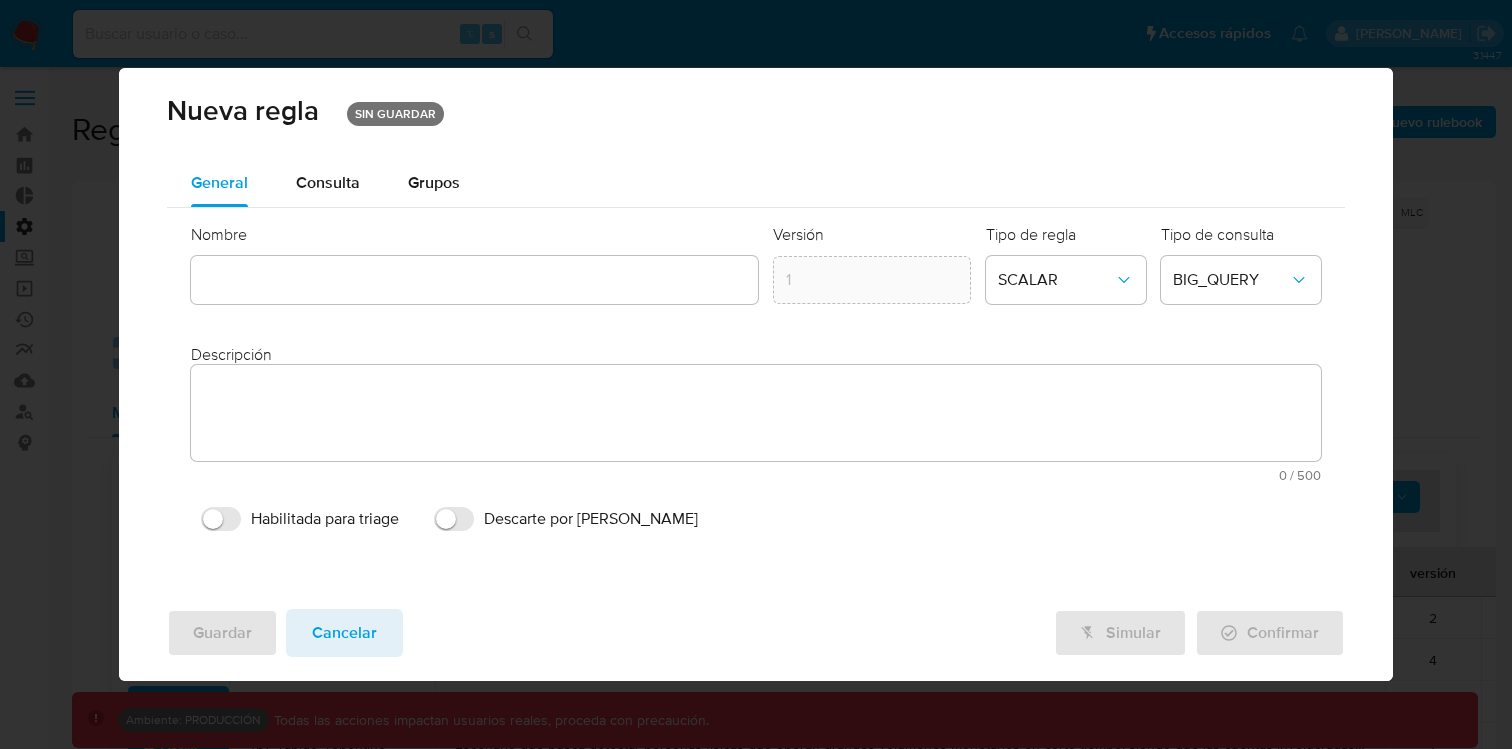 click on "0 / 500" at bounding box center [759, 475] 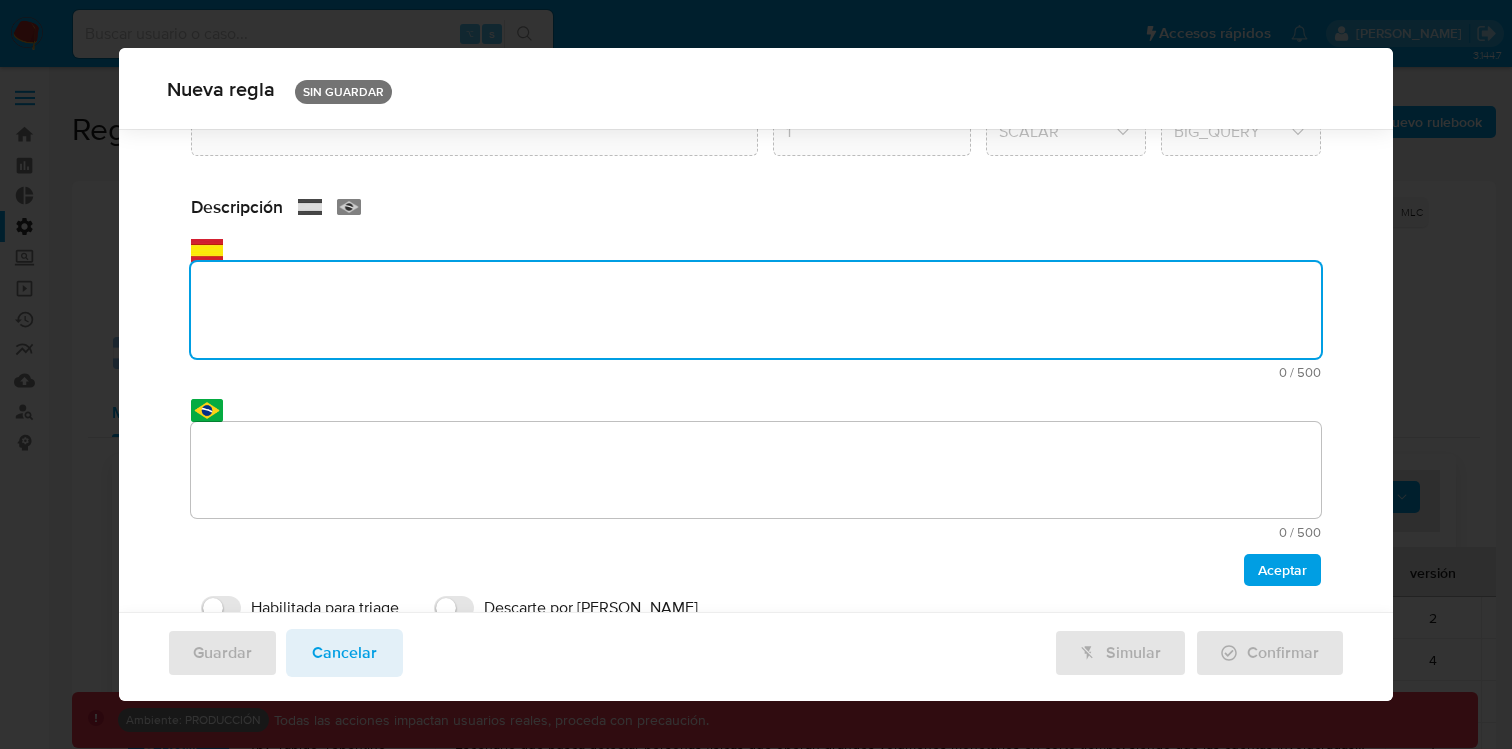 scroll, scrollTop: 134, scrollLeft: 0, axis: vertical 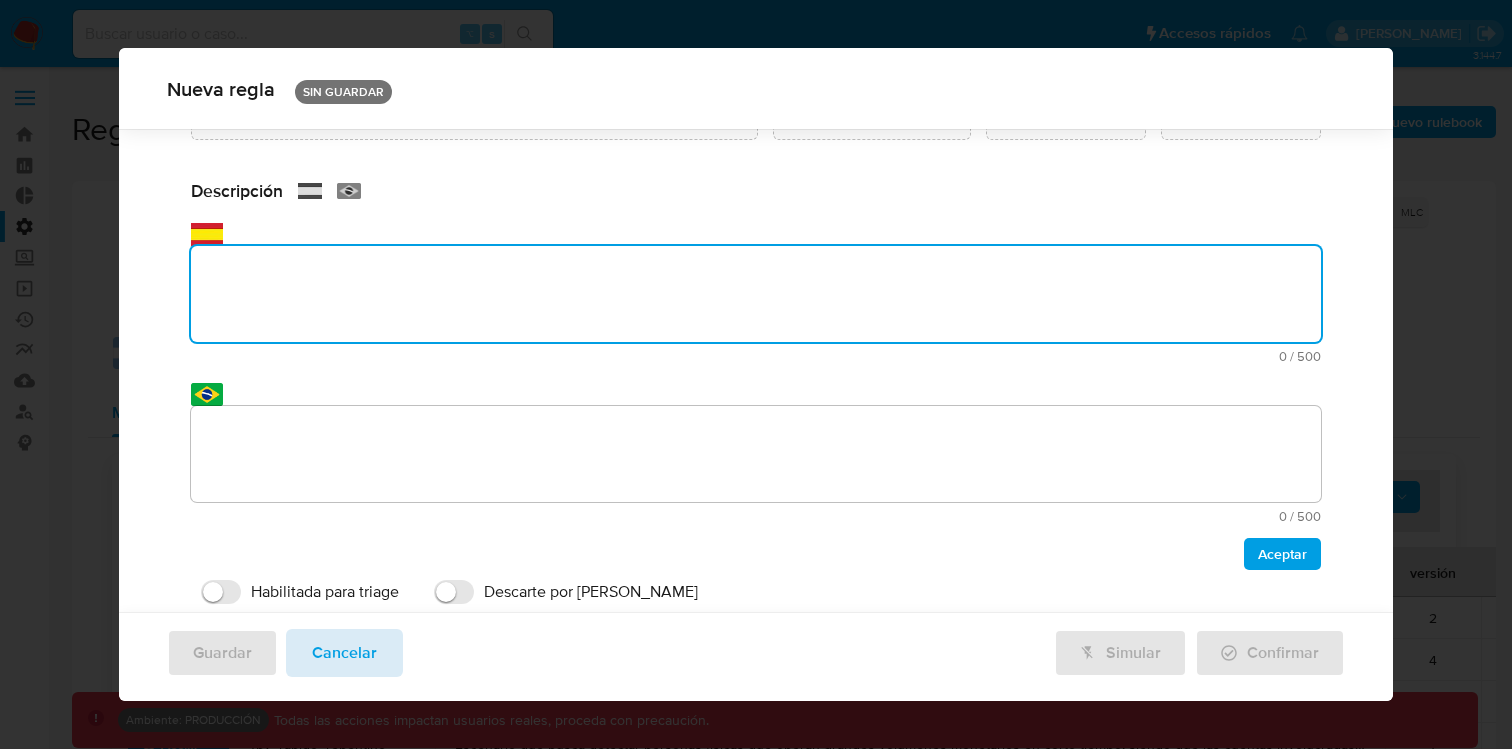 click on "Cancelar" at bounding box center [344, 653] 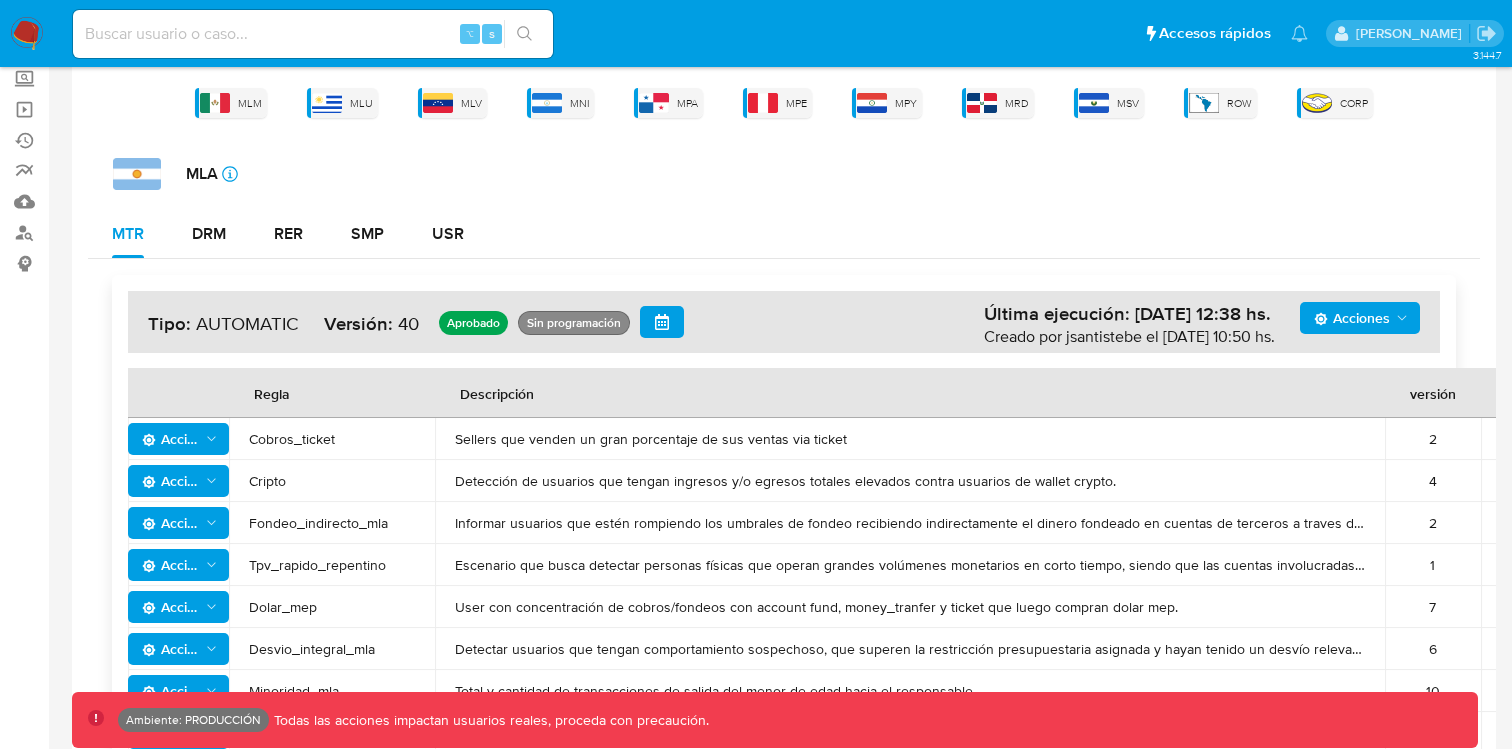 scroll, scrollTop: 182, scrollLeft: 0, axis: vertical 